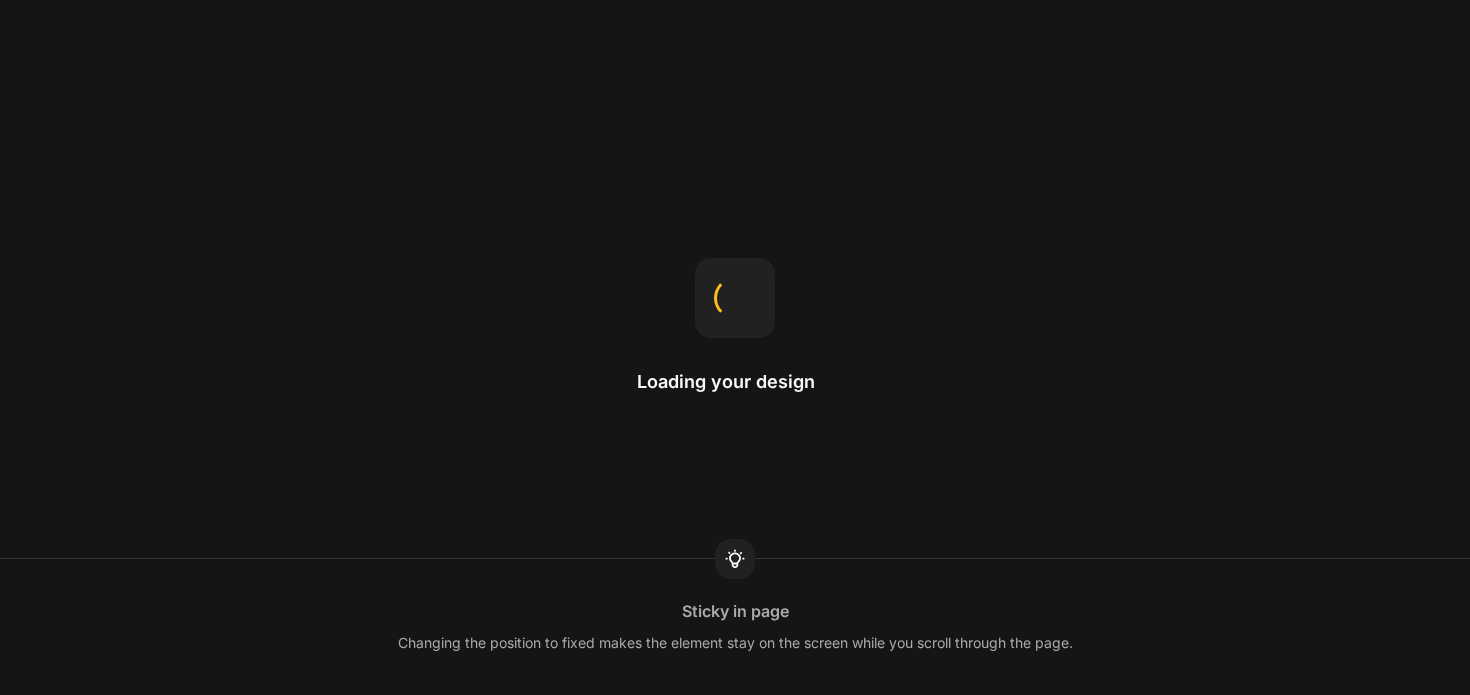 scroll, scrollTop: 0, scrollLeft: 0, axis: both 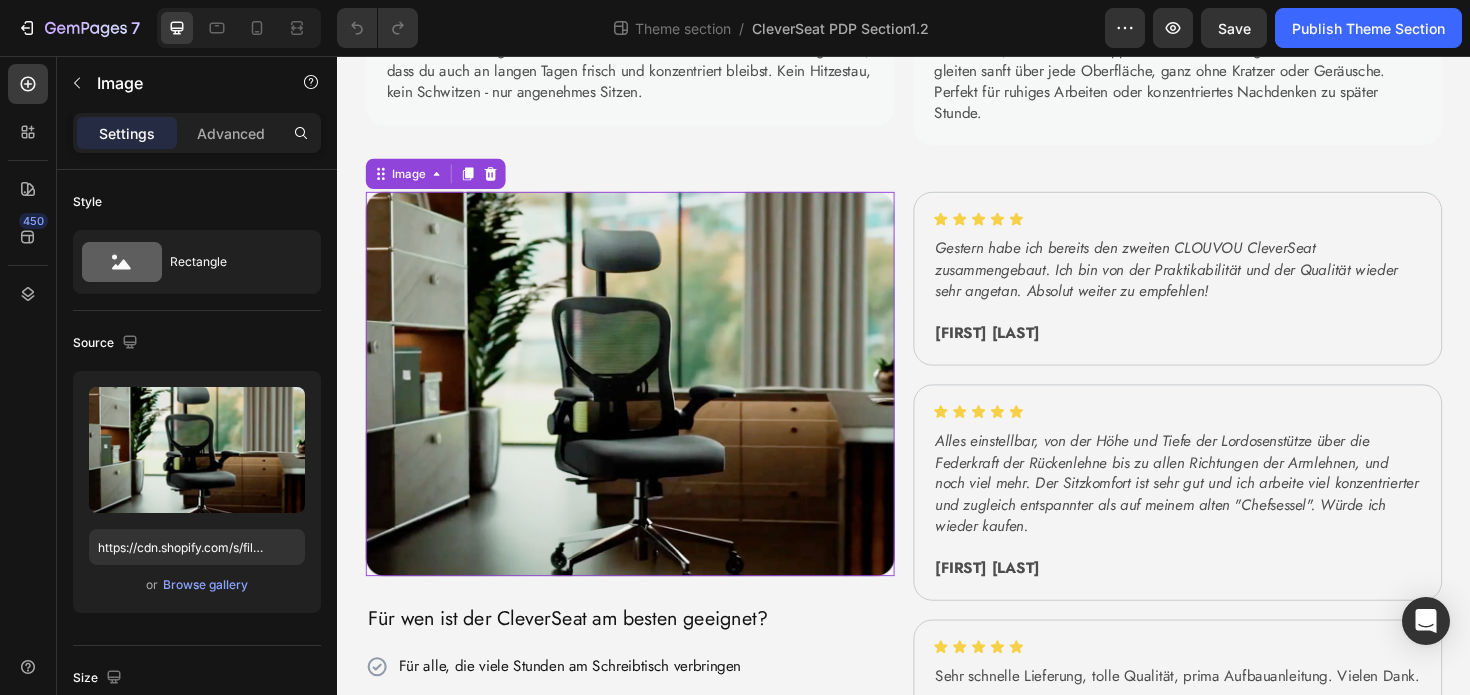 click at bounding box center (647, 403) 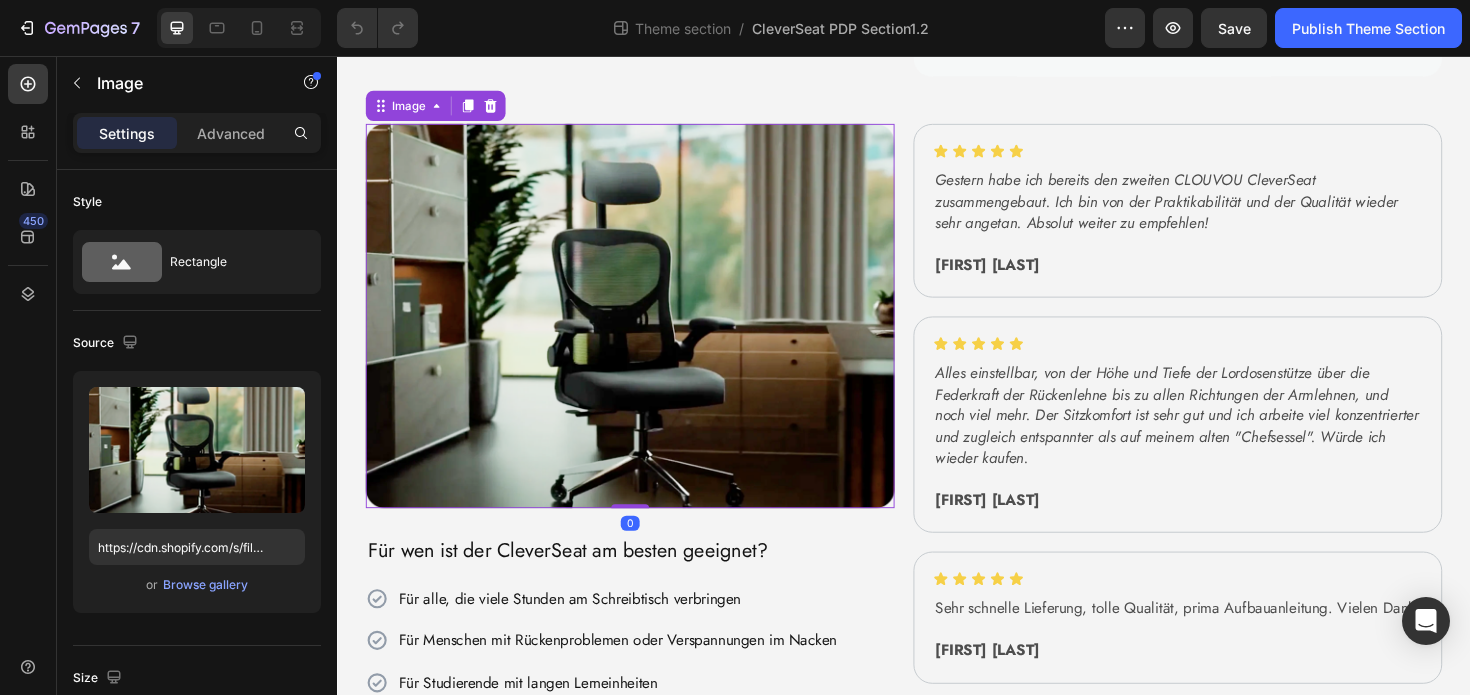 scroll, scrollTop: 423, scrollLeft: 0, axis: vertical 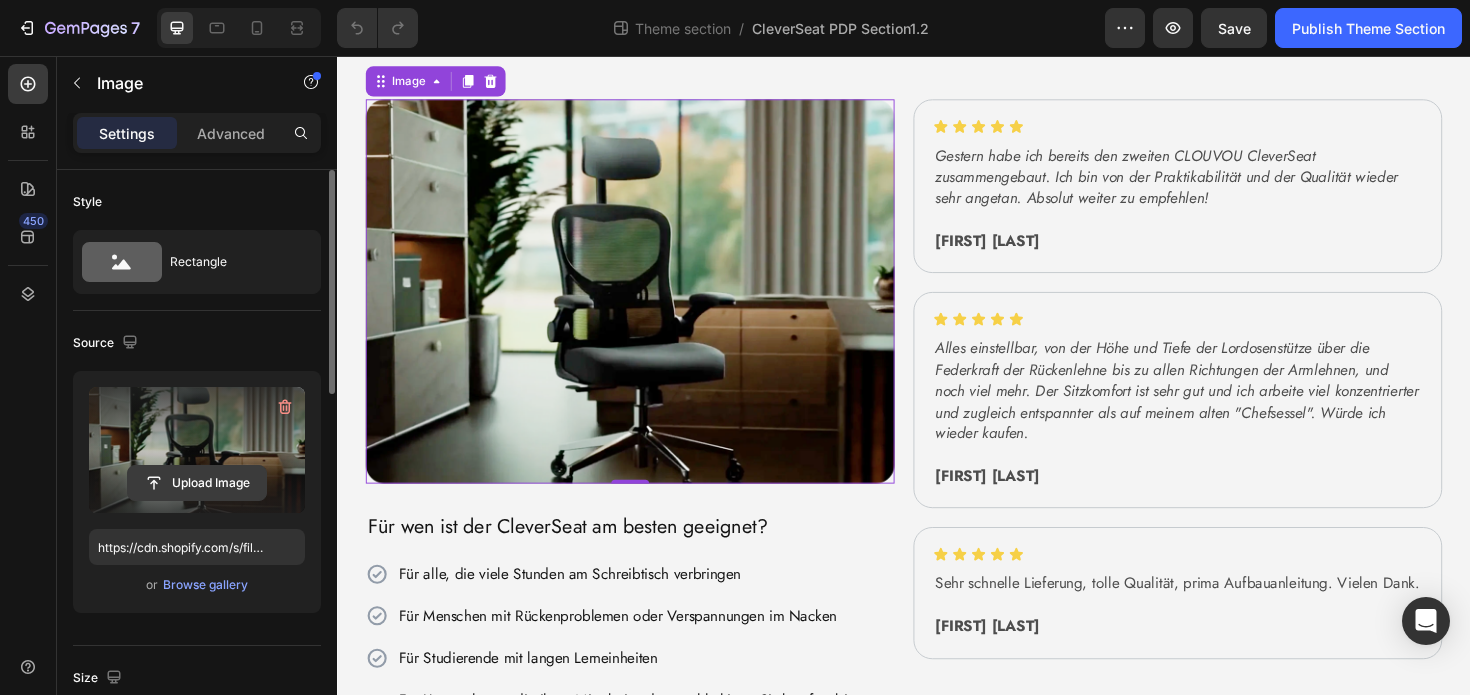 click 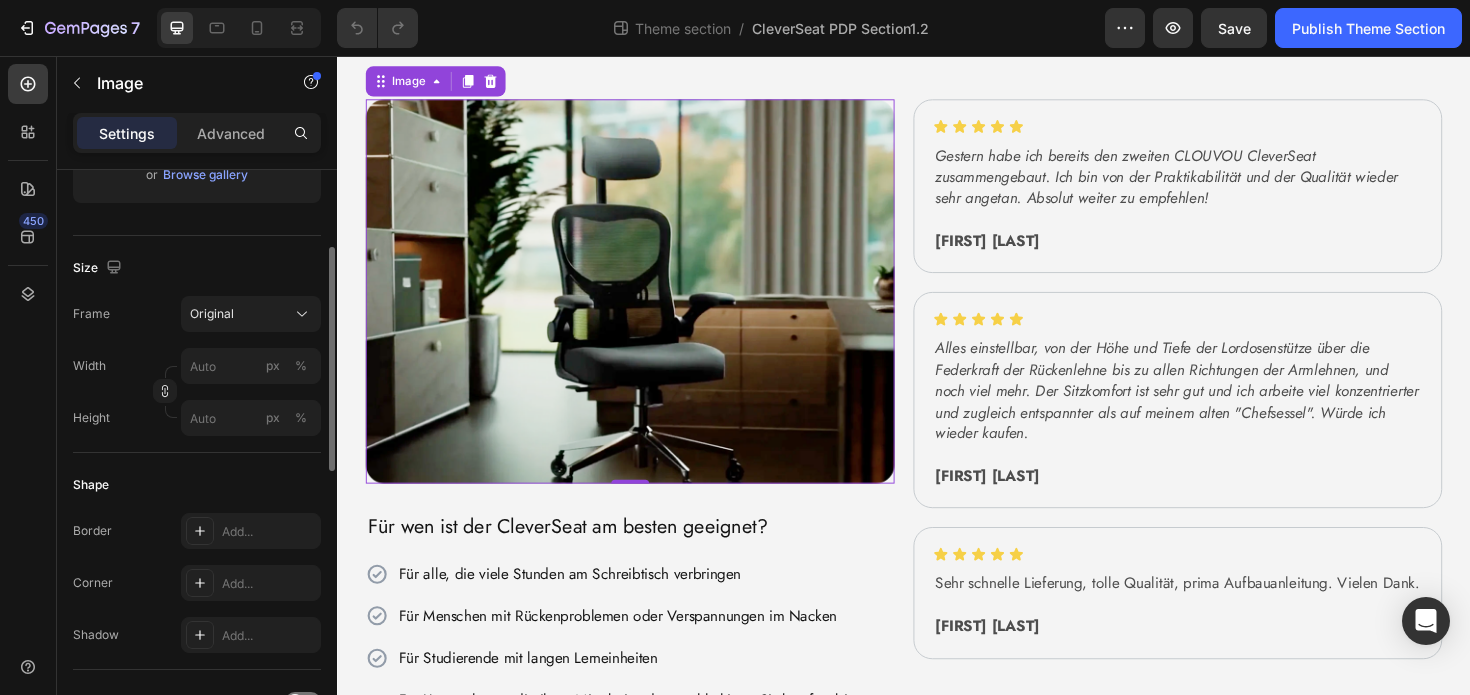 scroll, scrollTop: 0, scrollLeft: 0, axis: both 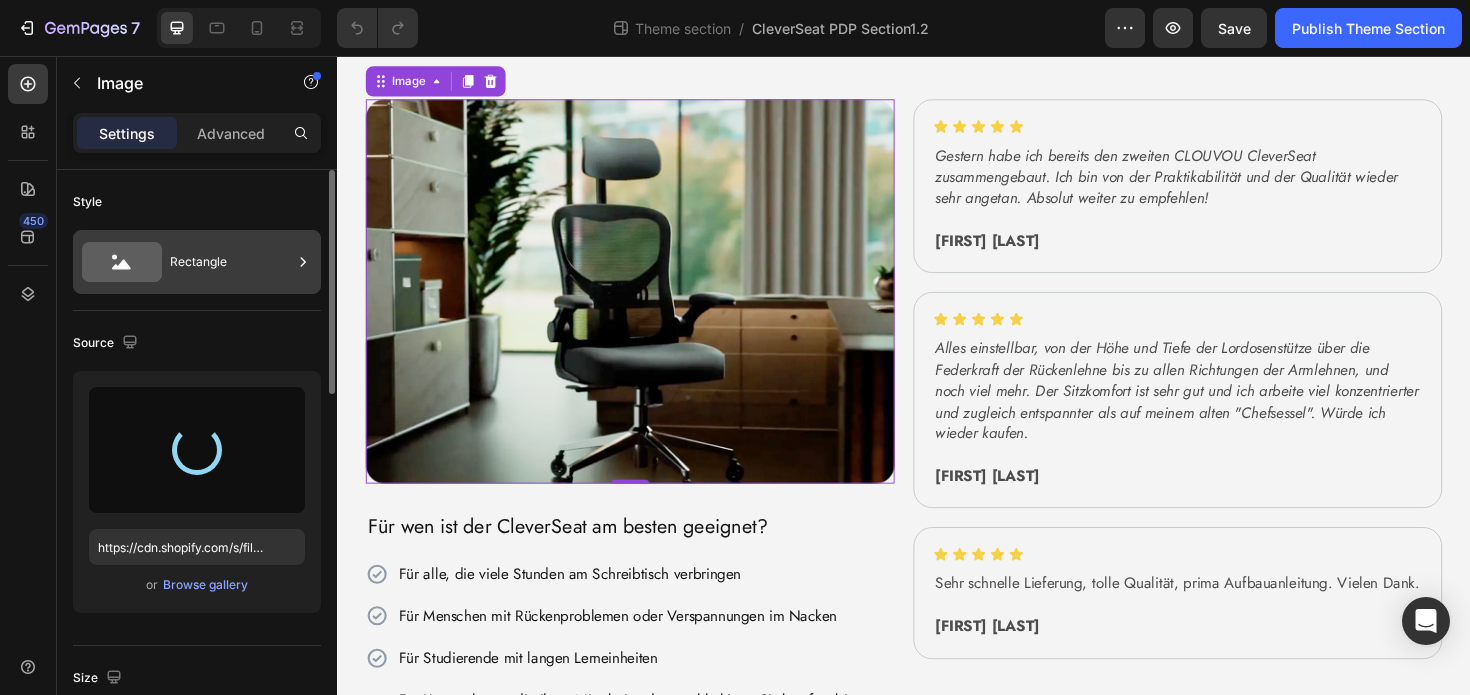 click on "Rectangle" at bounding box center (231, 262) 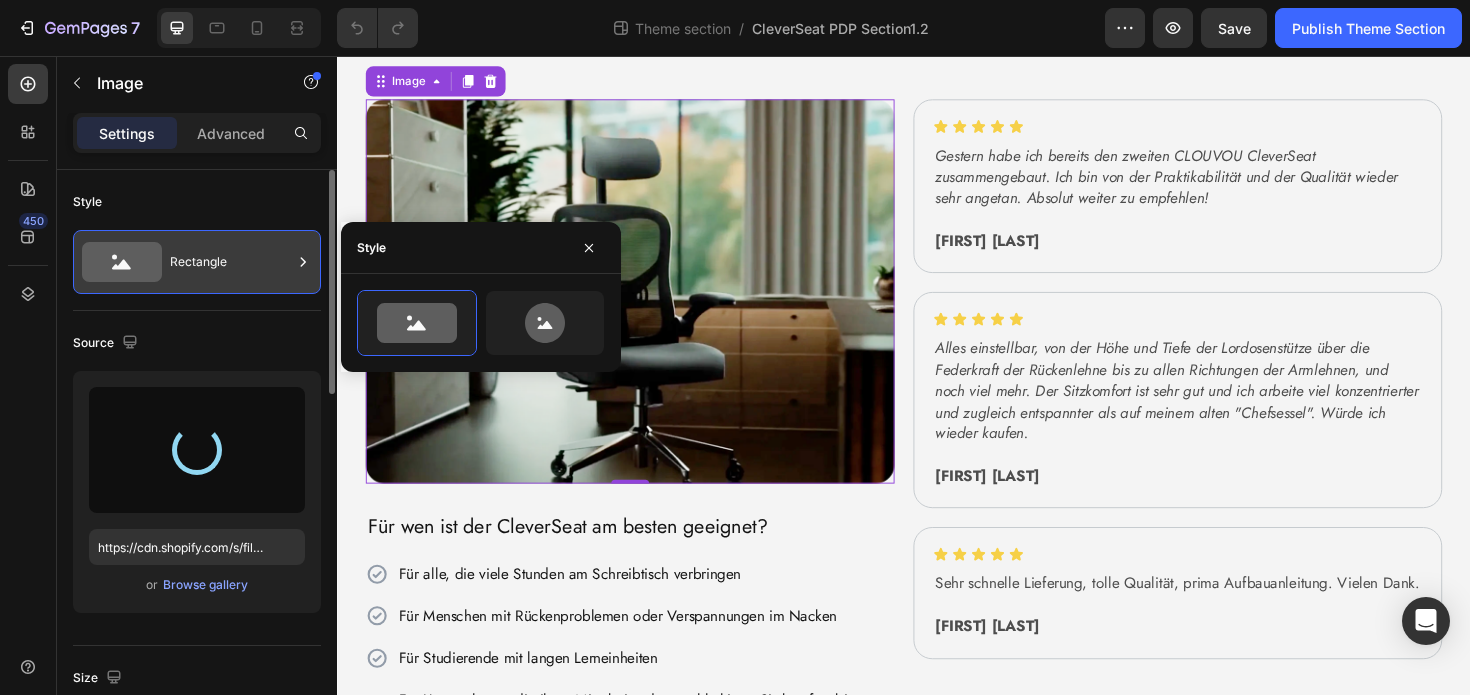 click on "Rectangle" at bounding box center [231, 262] 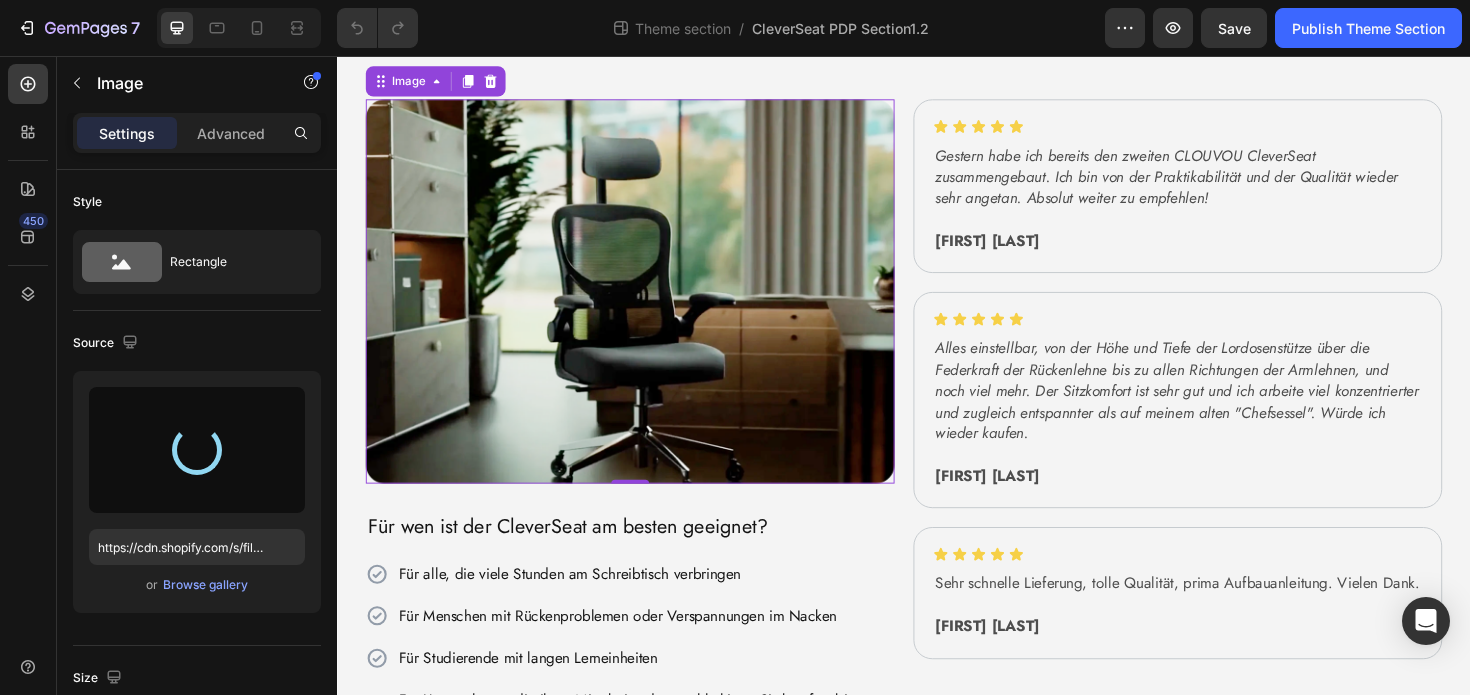 type on "https://cdn.shopify.com/s/files/1/0882/2875/7768/files/gempages_562618341747852453-71c1b271-4fde-4a3f-8deb-f804af620258.png" 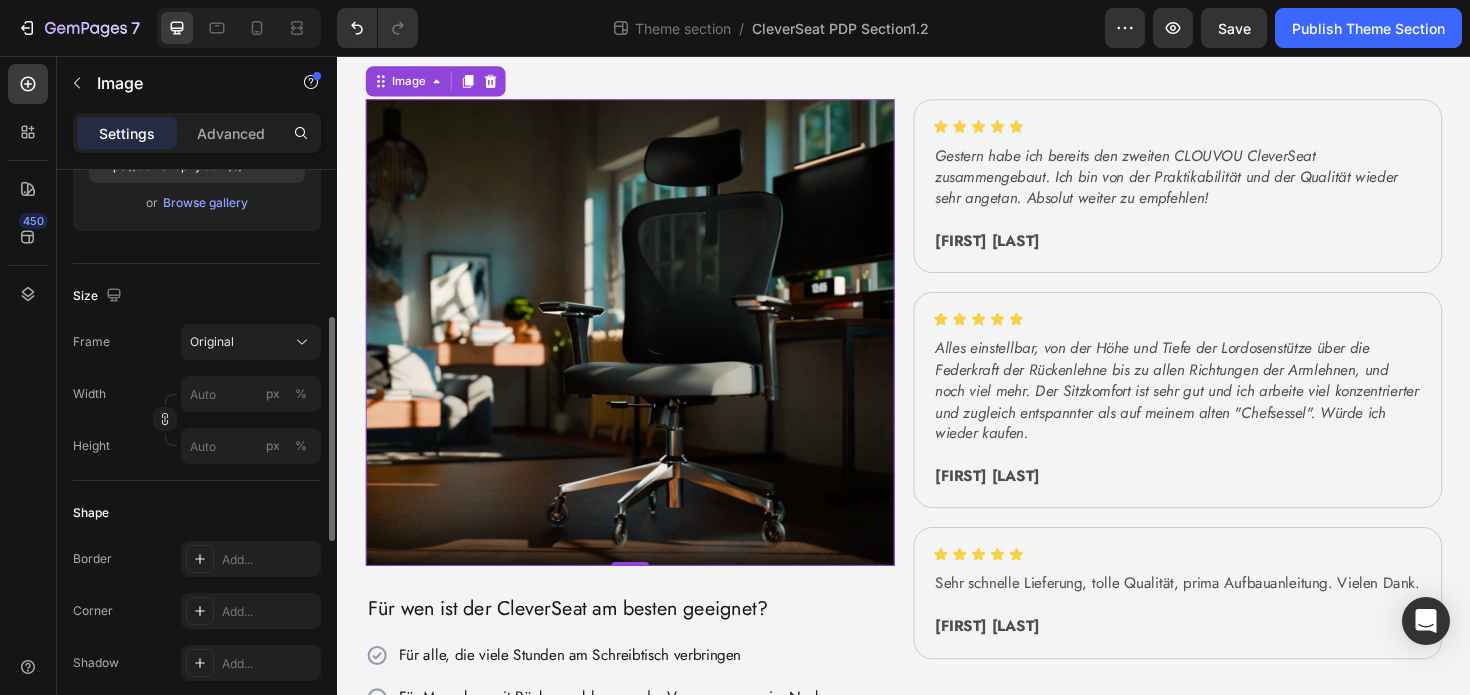 scroll, scrollTop: 402, scrollLeft: 0, axis: vertical 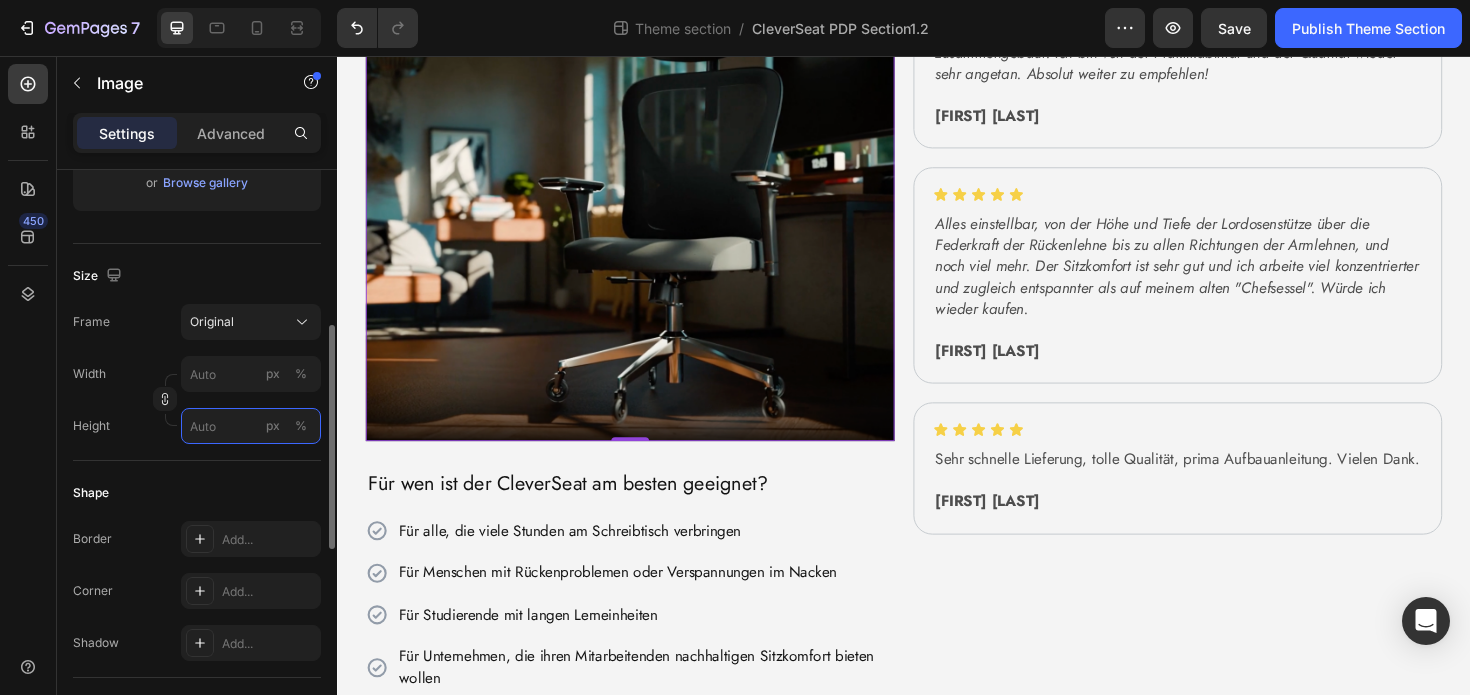 click on "px %" at bounding box center [251, 426] 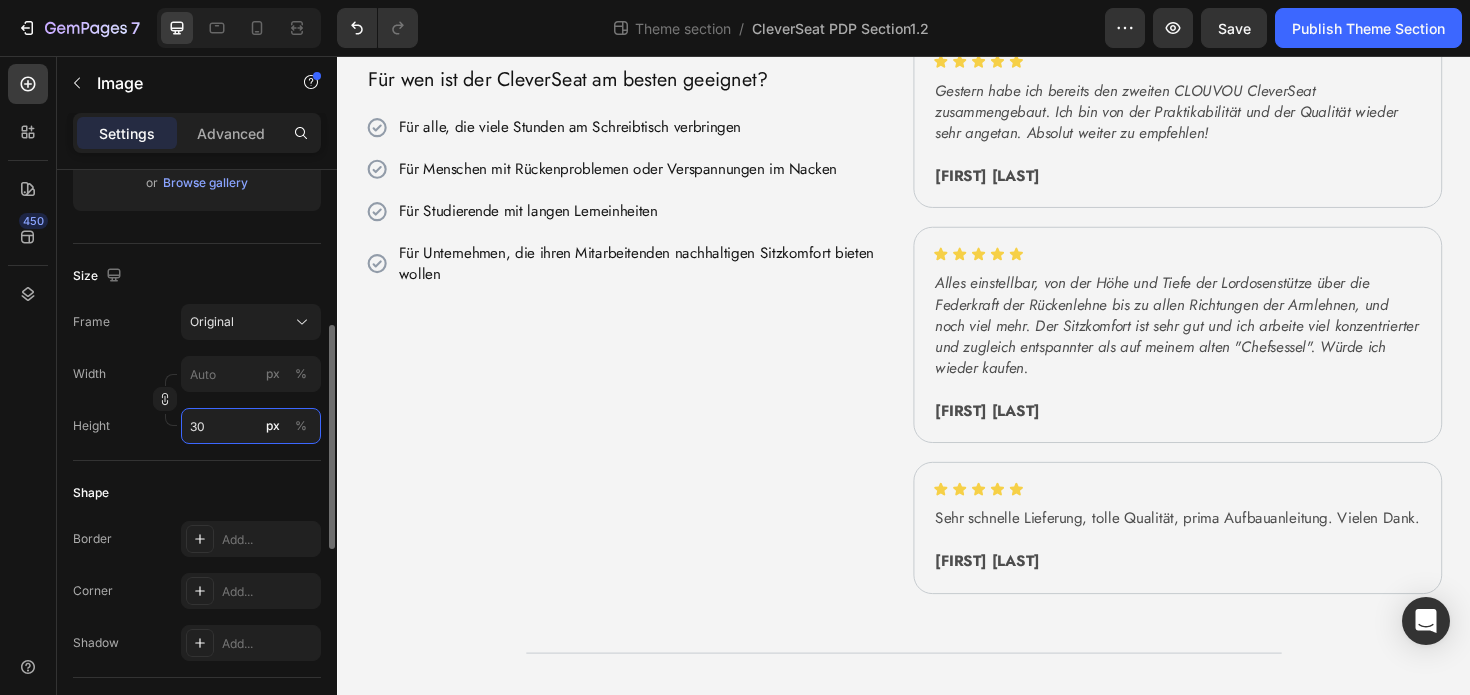 scroll, scrollTop: 542, scrollLeft: 0, axis: vertical 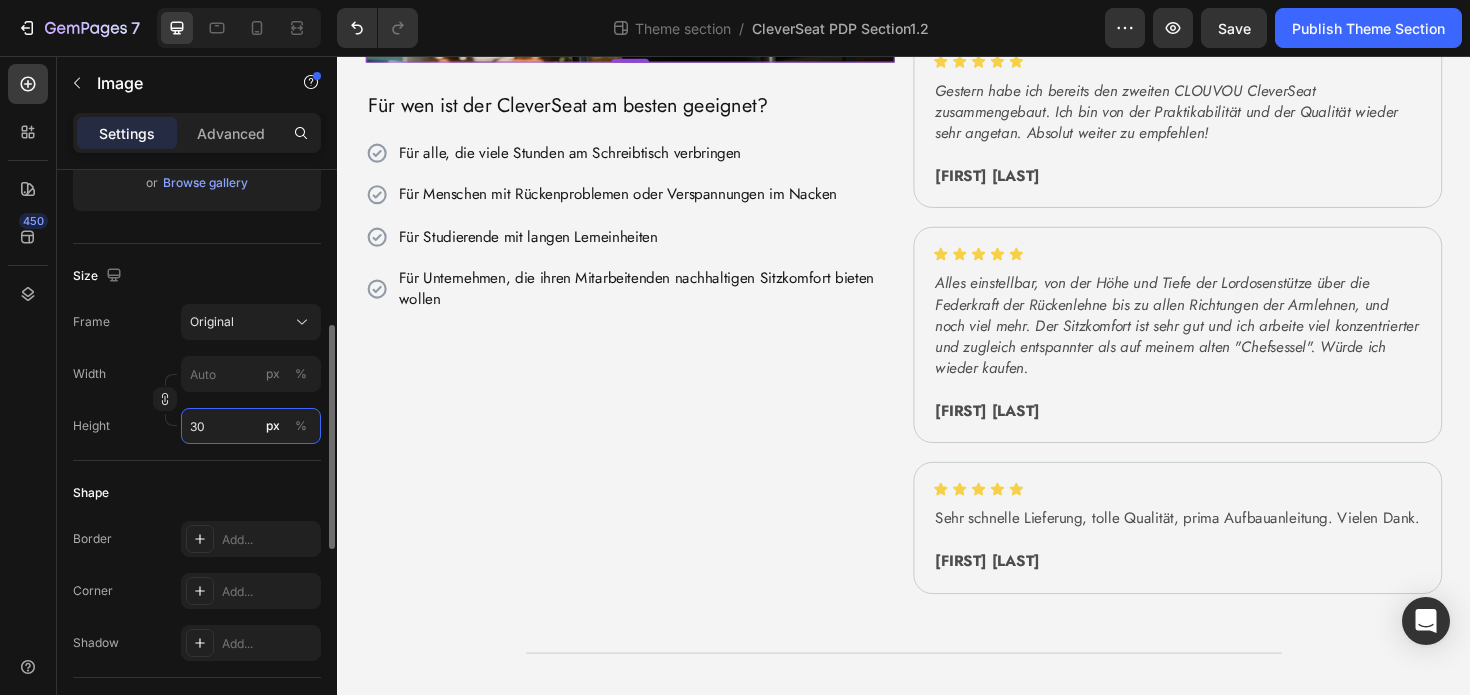 type on "3" 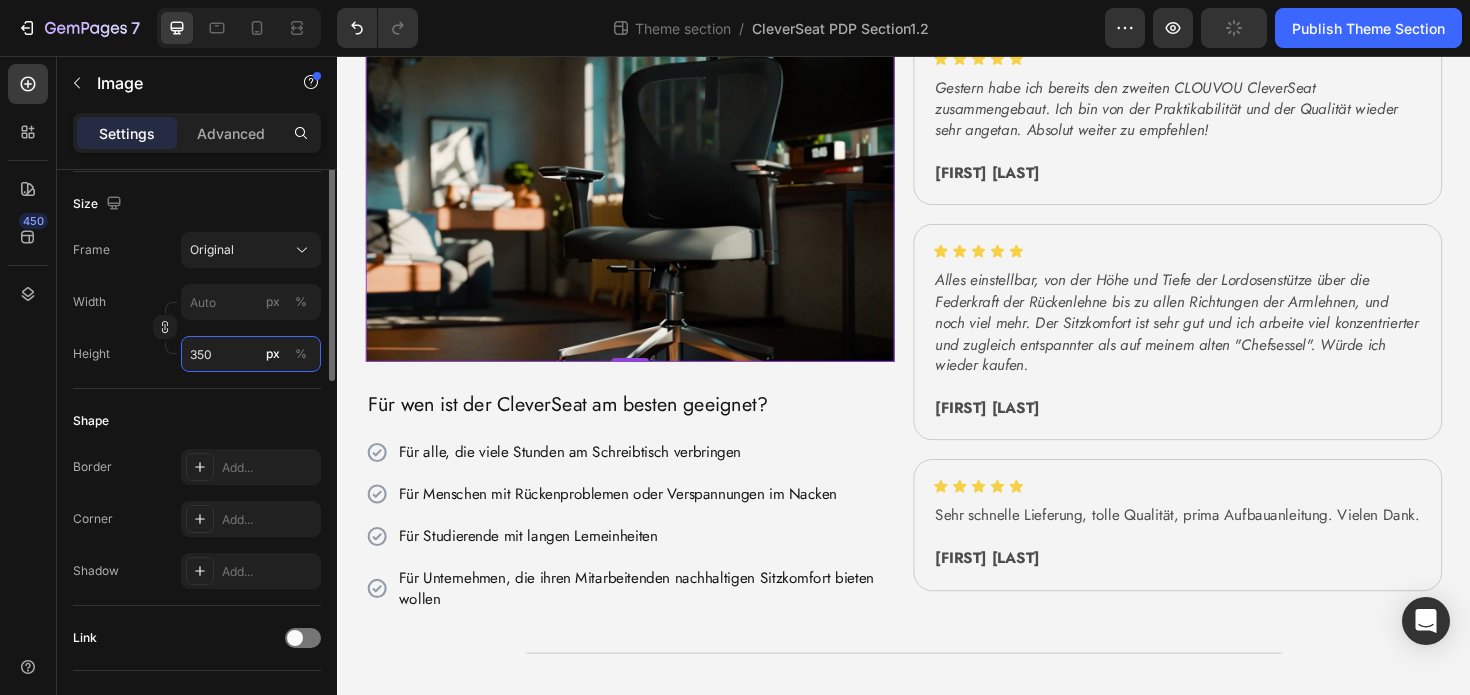 scroll, scrollTop: 493, scrollLeft: 0, axis: vertical 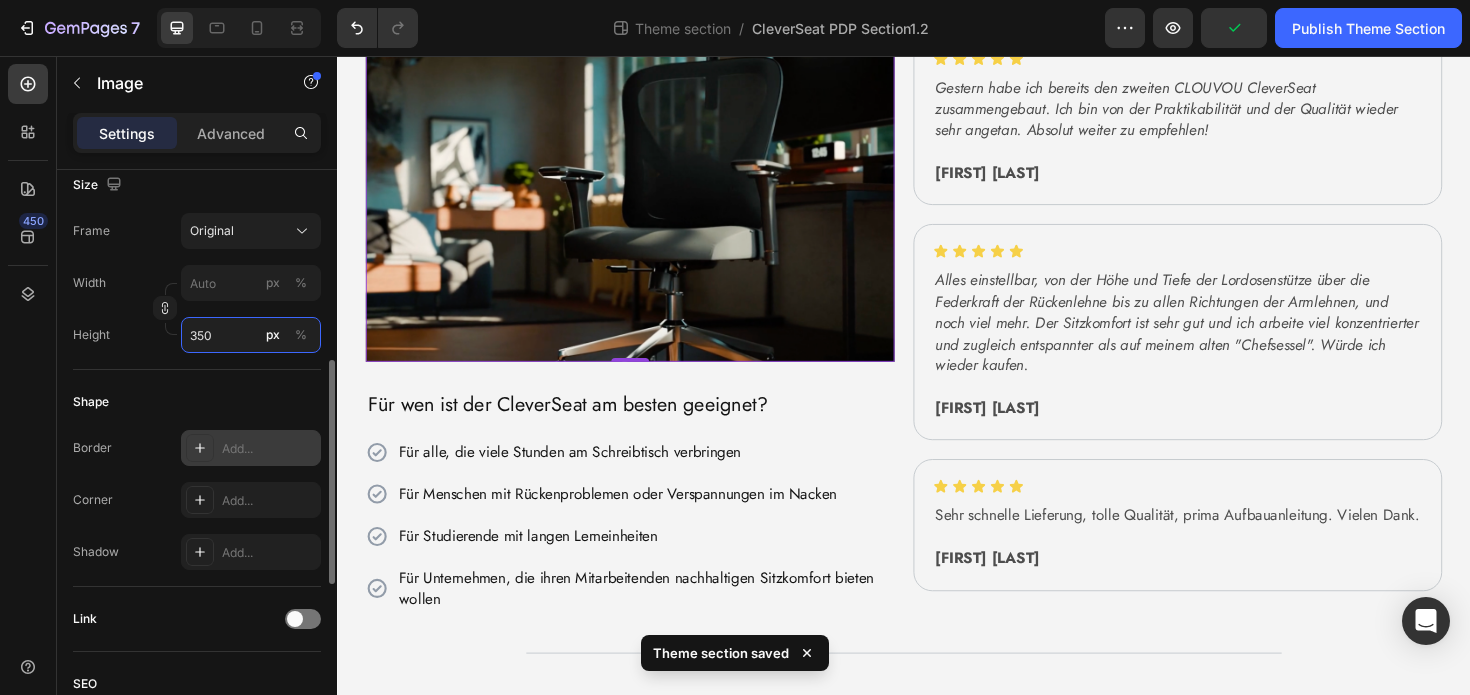 type on "350" 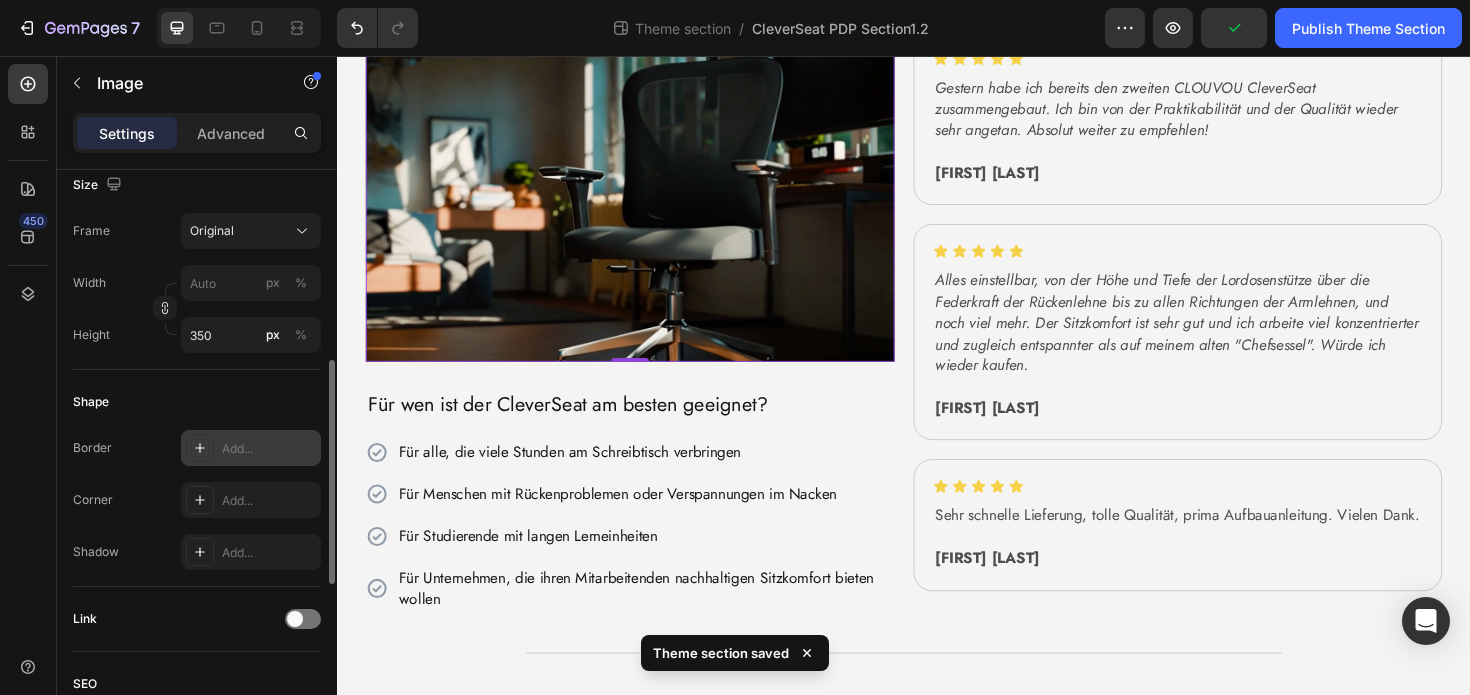 click at bounding box center [200, 448] 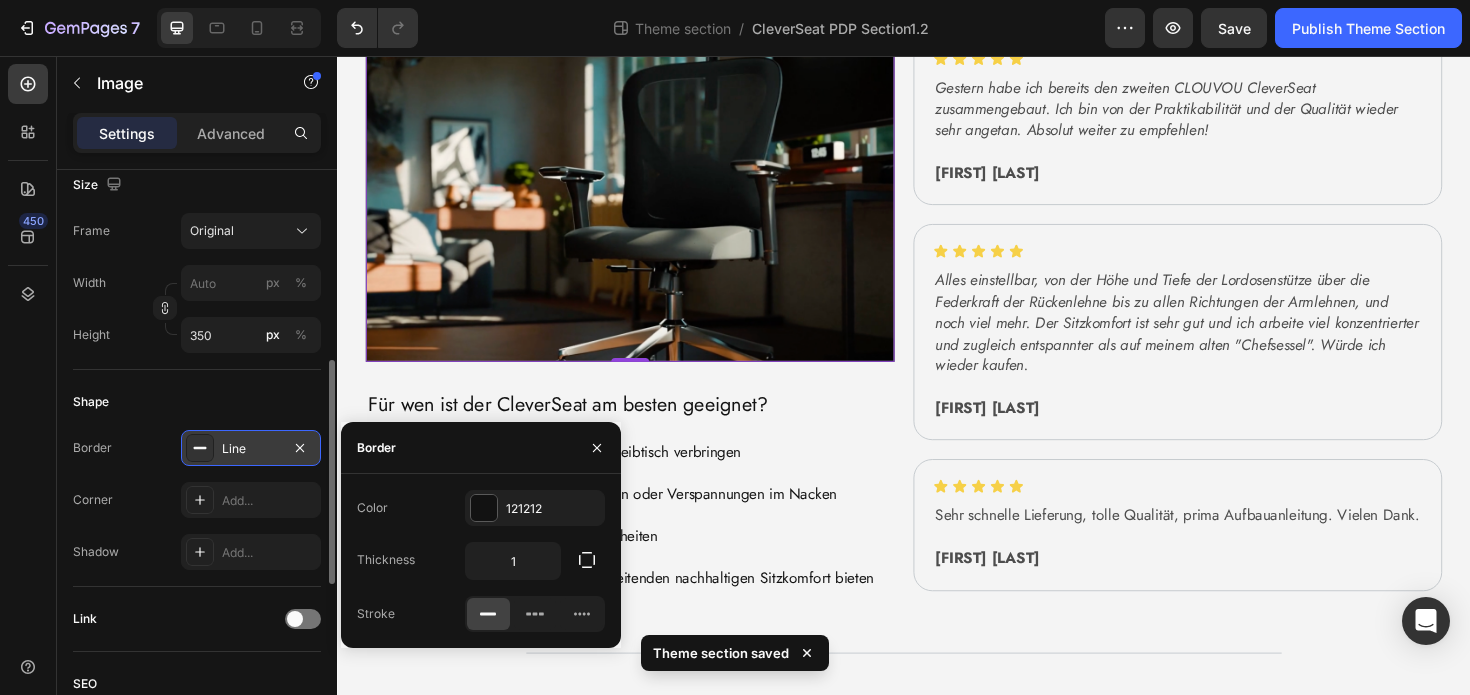 click 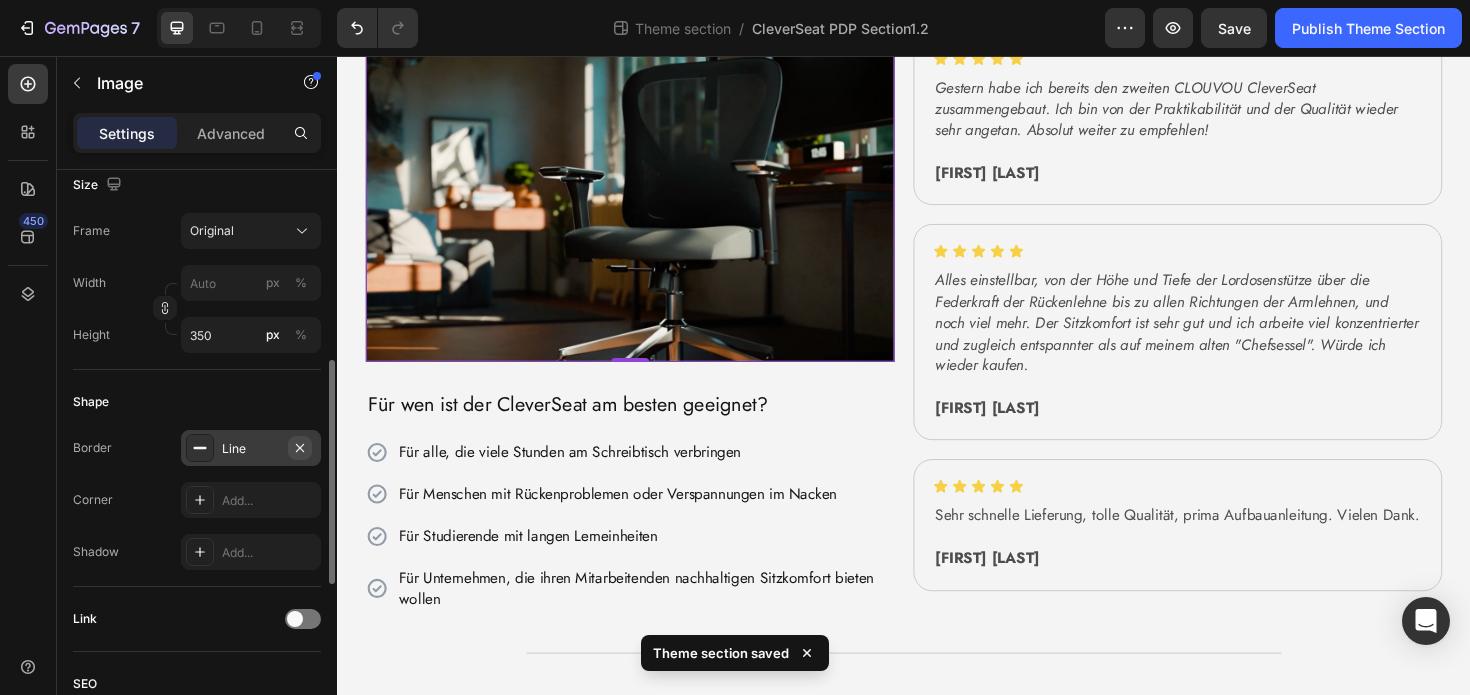 click 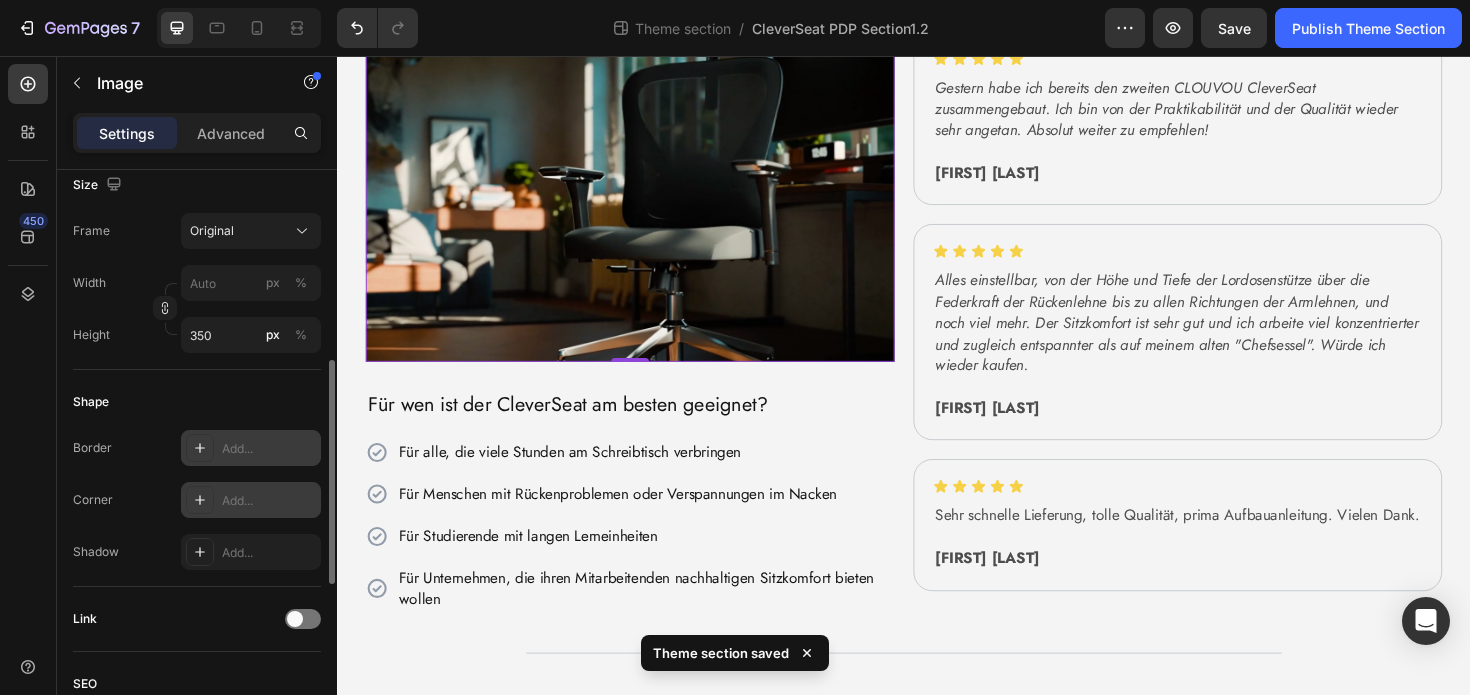 click 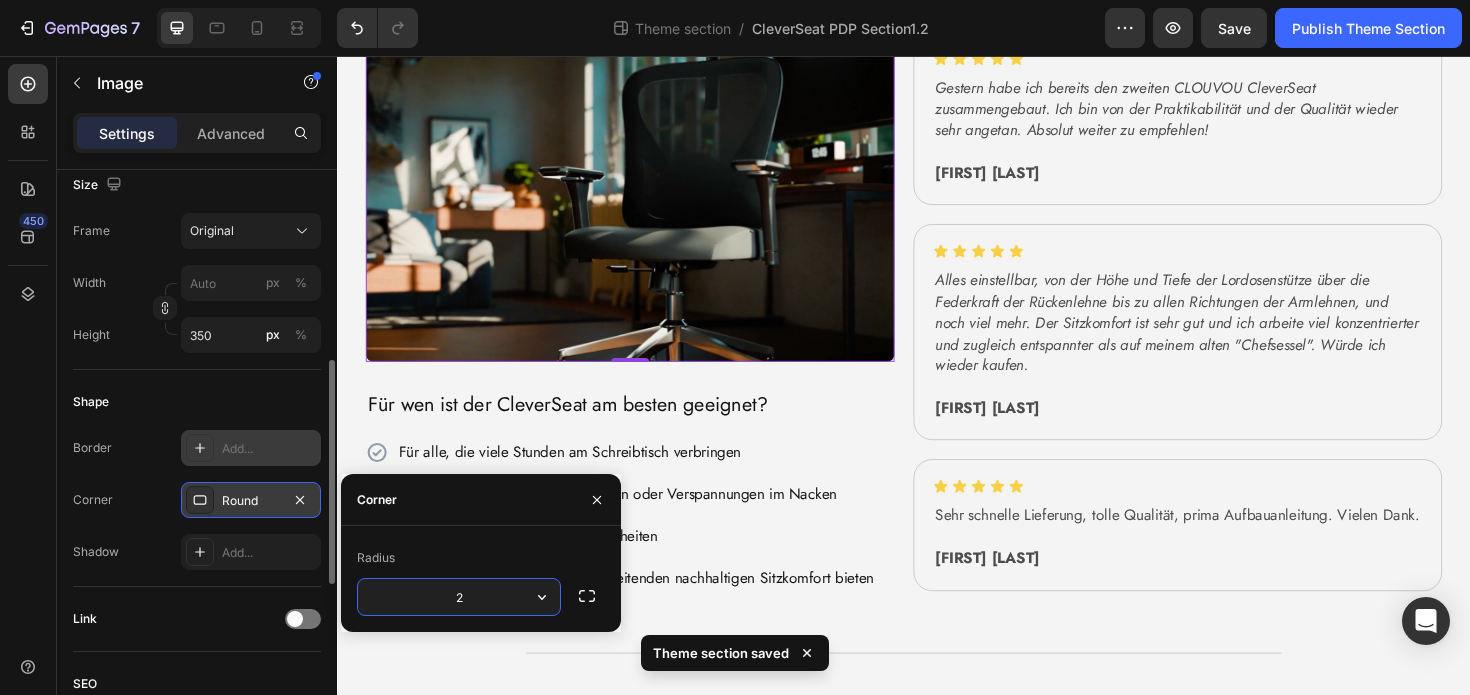 type on "20" 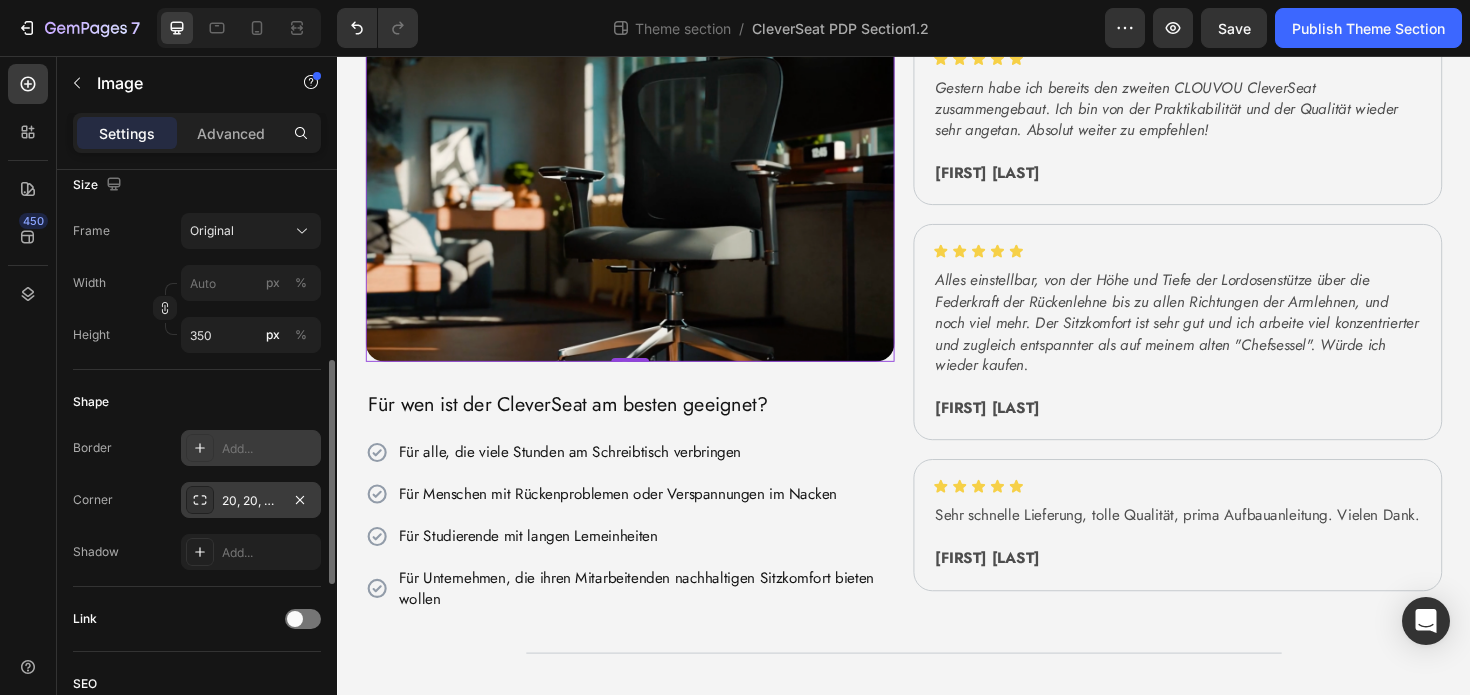 click on "Corner 20, 20, 20, 20" at bounding box center [197, 500] 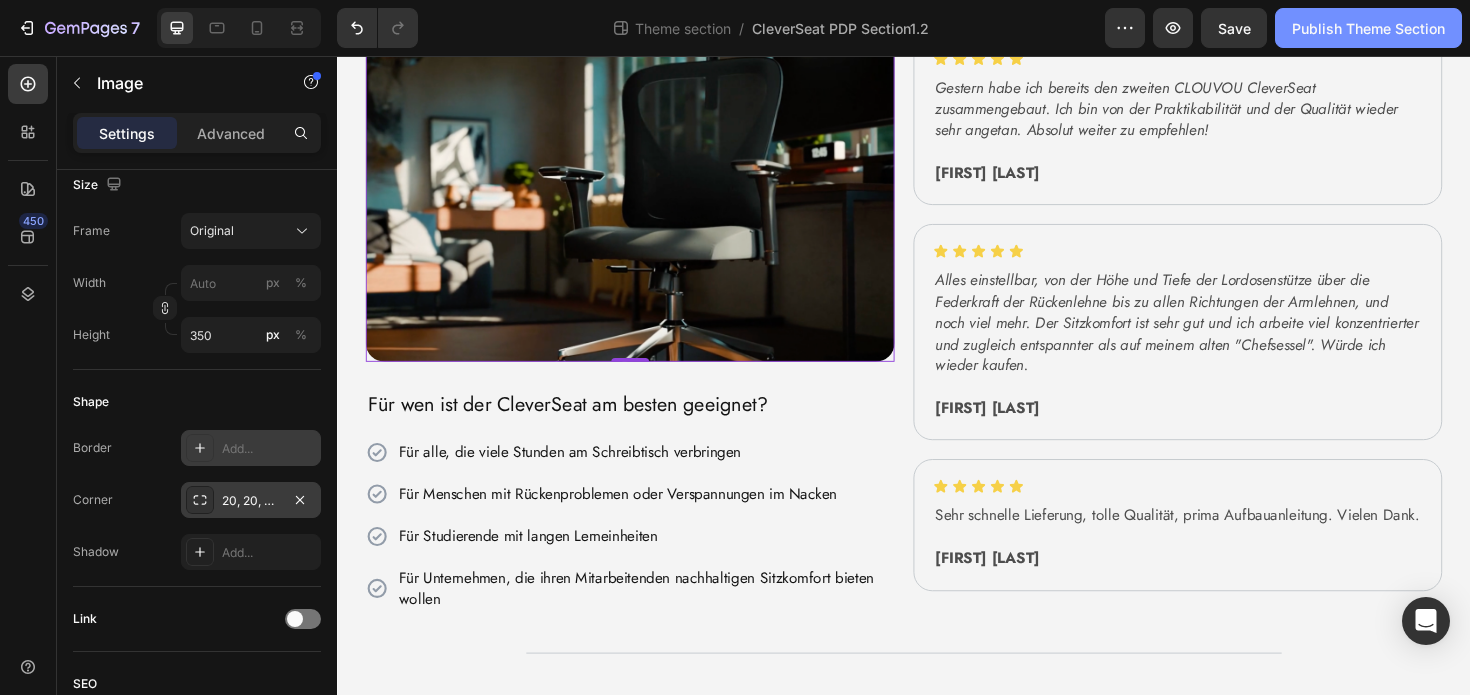 click on "Publish Theme Section" at bounding box center (1368, 28) 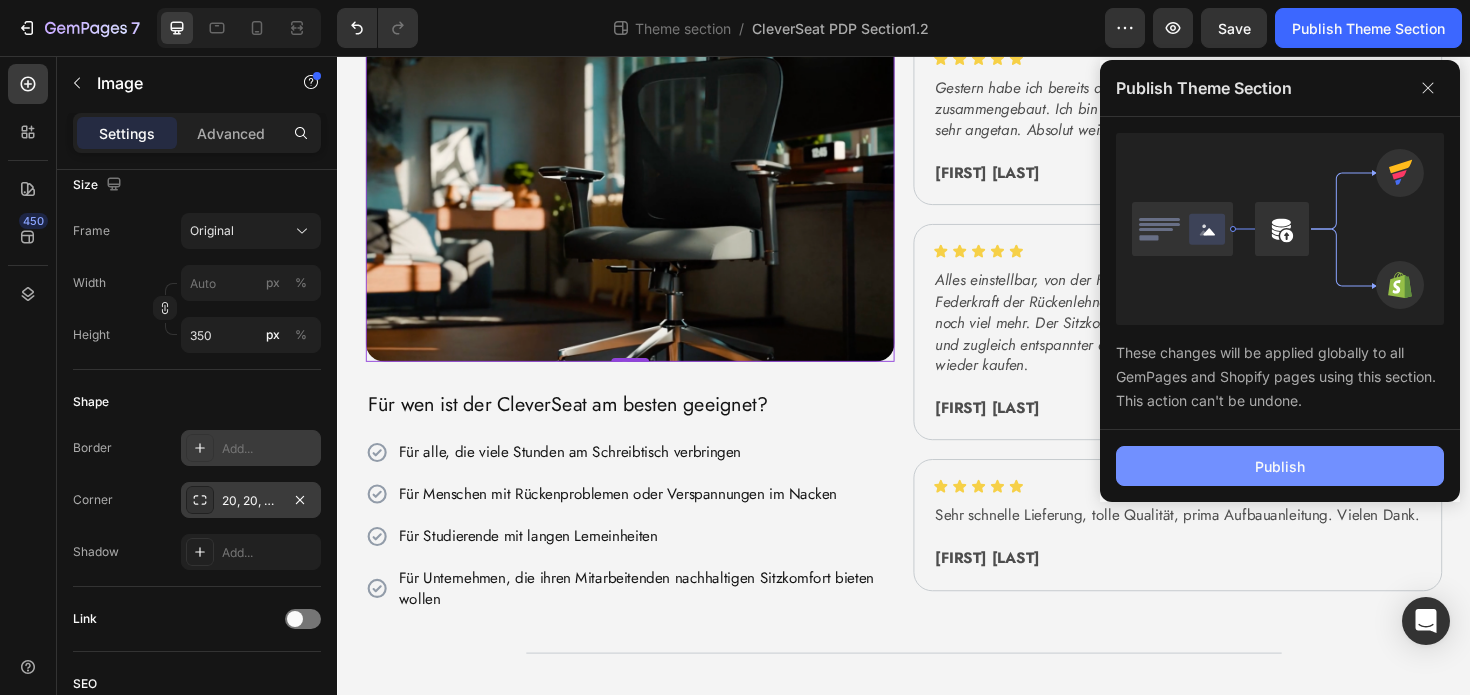 click on "Publish" 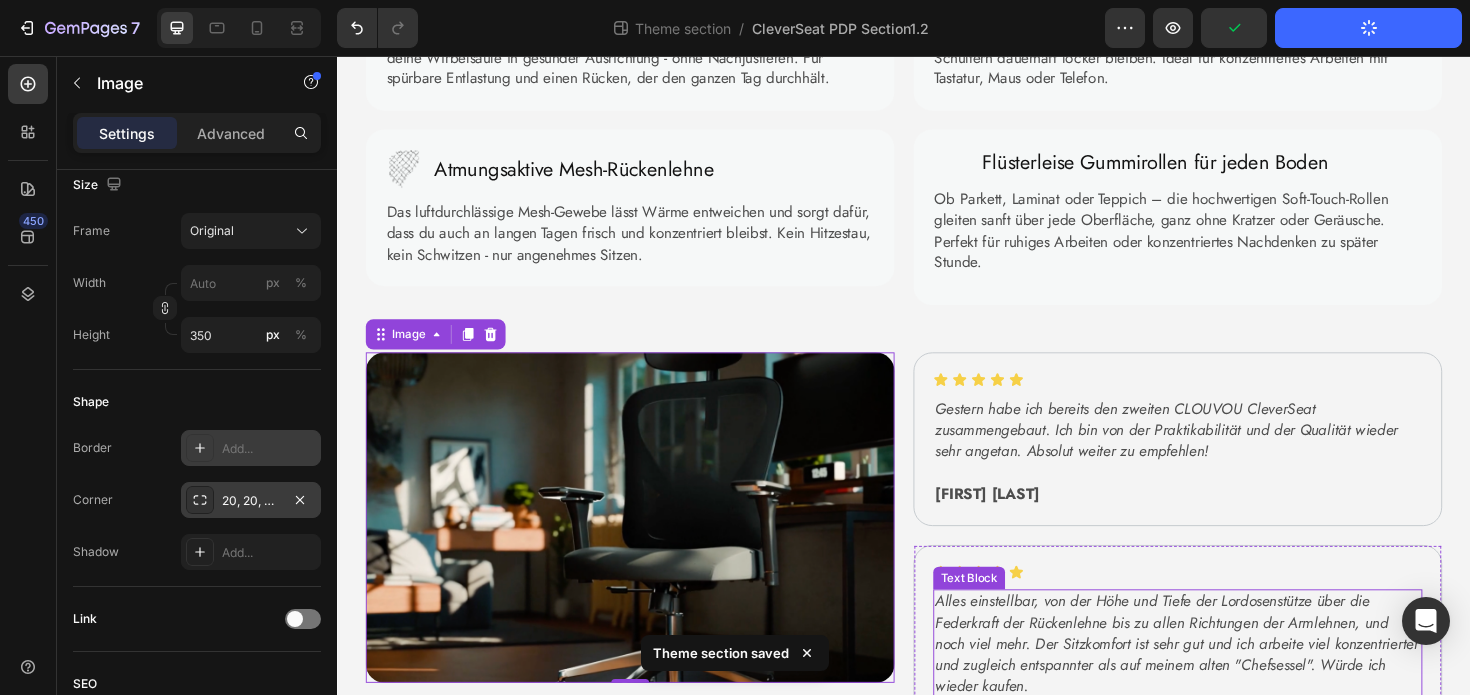 scroll, scrollTop: 0, scrollLeft: 0, axis: both 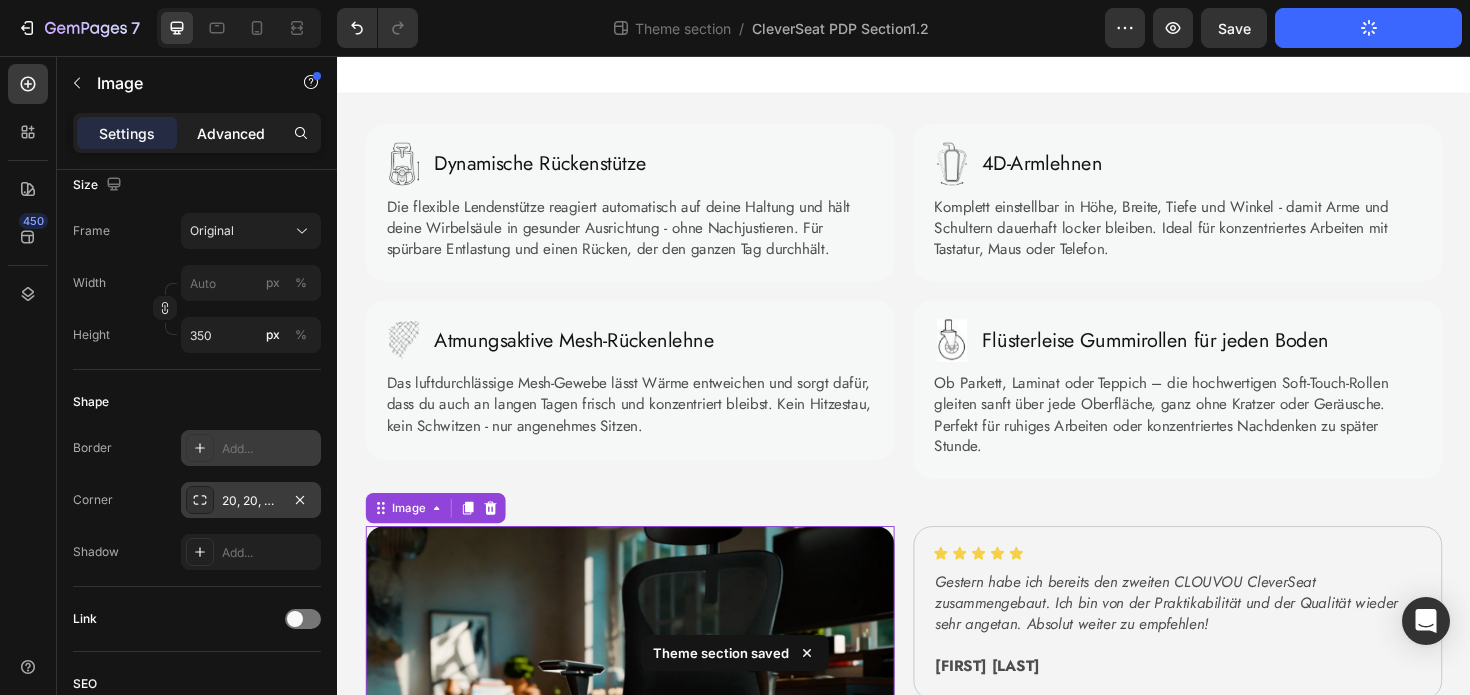 click on "Advanced" at bounding box center [231, 133] 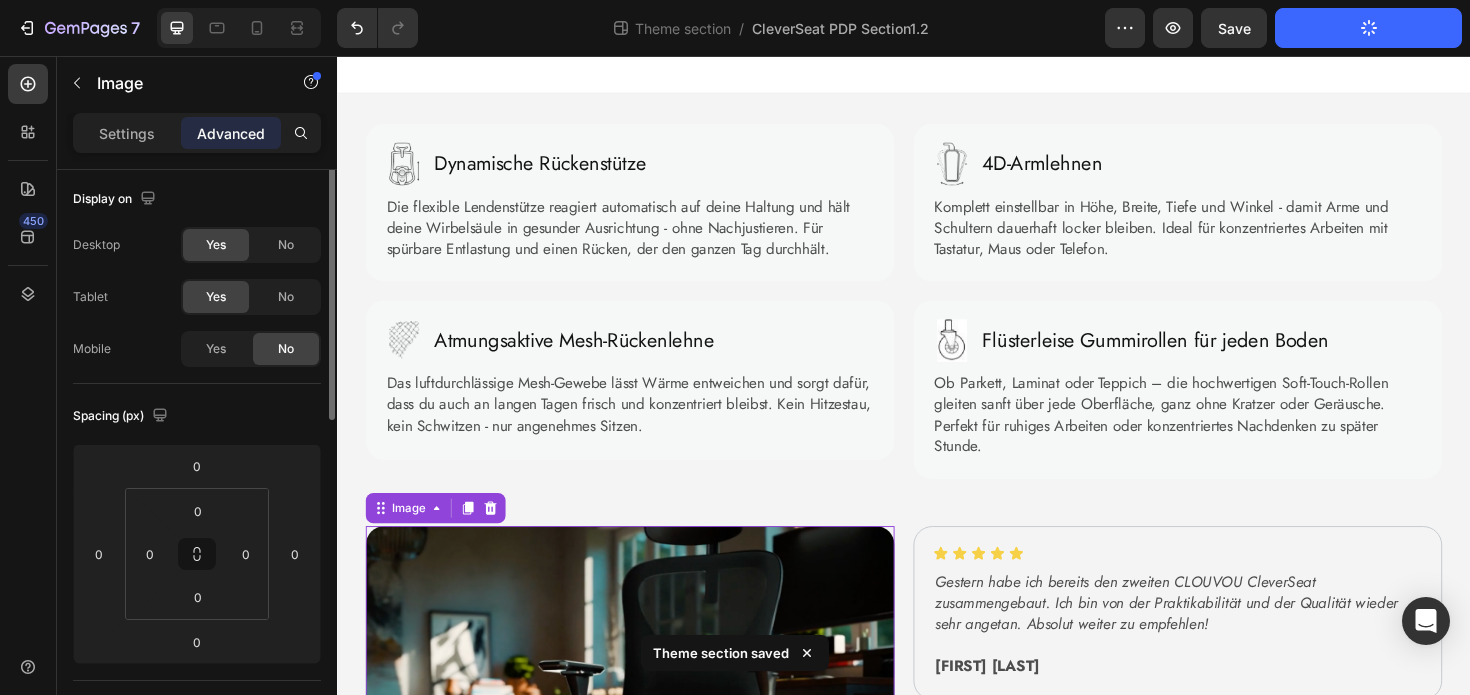 scroll, scrollTop: 0, scrollLeft: 0, axis: both 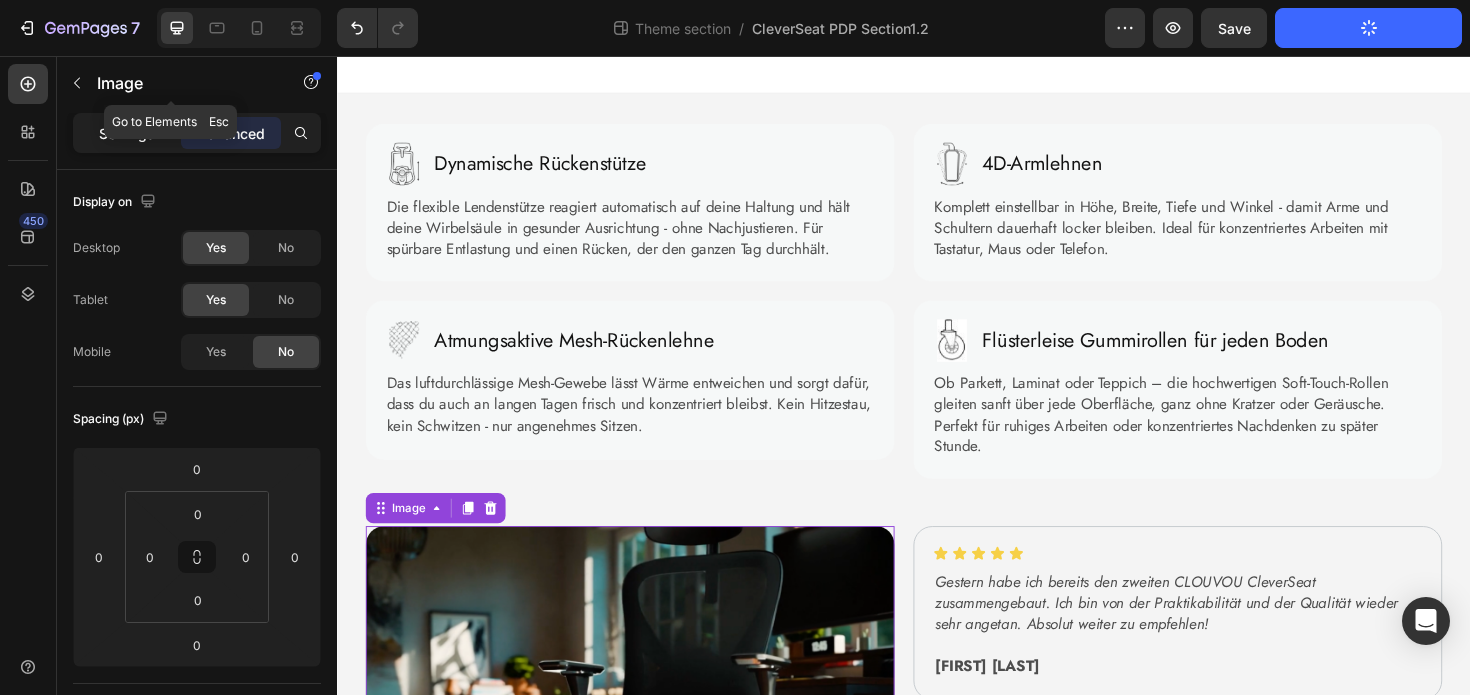 click on "Settings" at bounding box center (127, 133) 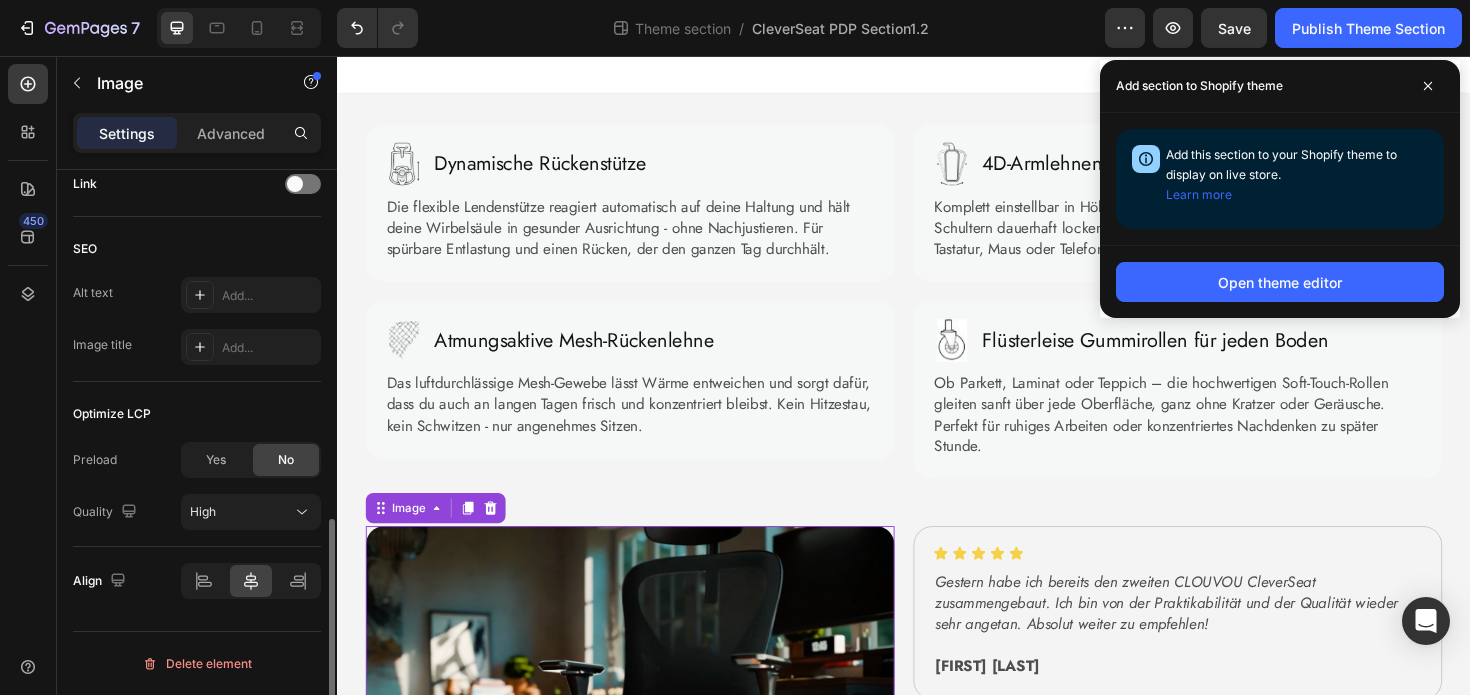 scroll, scrollTop: 916, scrollLeft: 0, axis: vertical 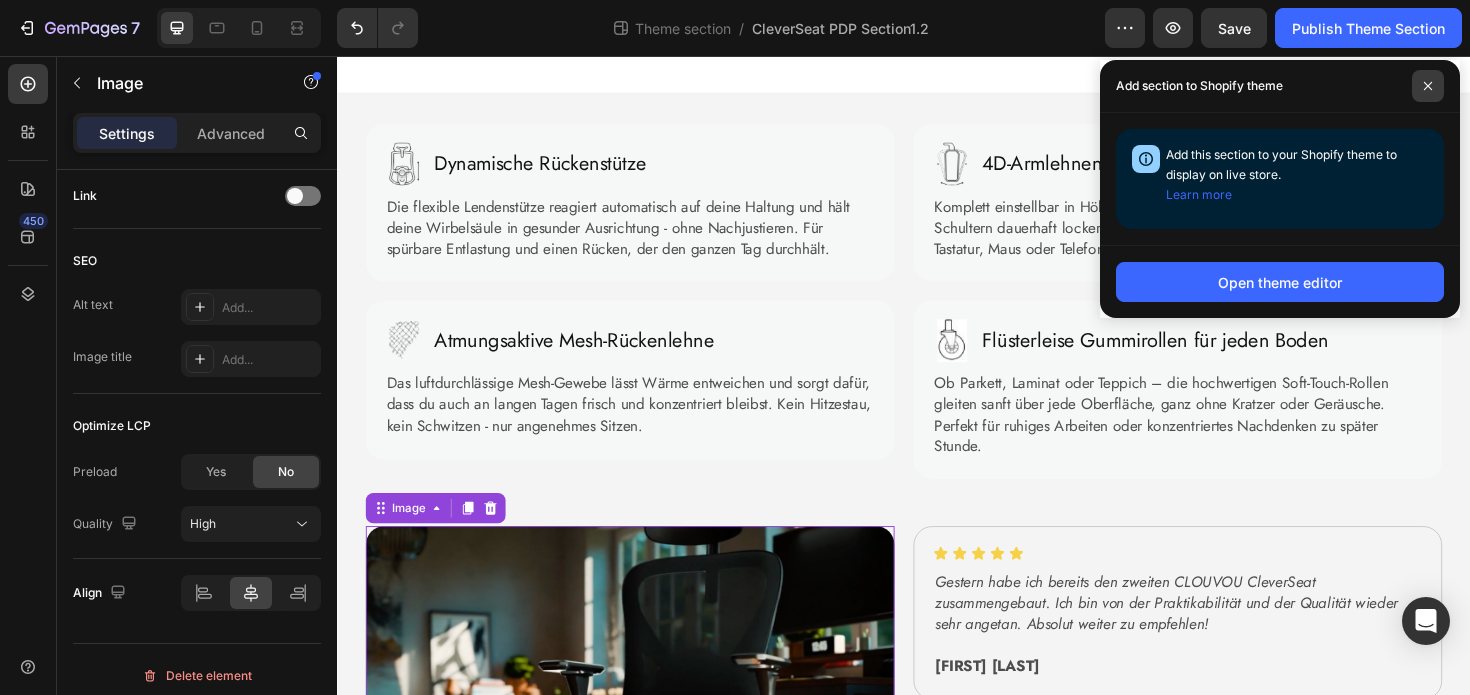 click 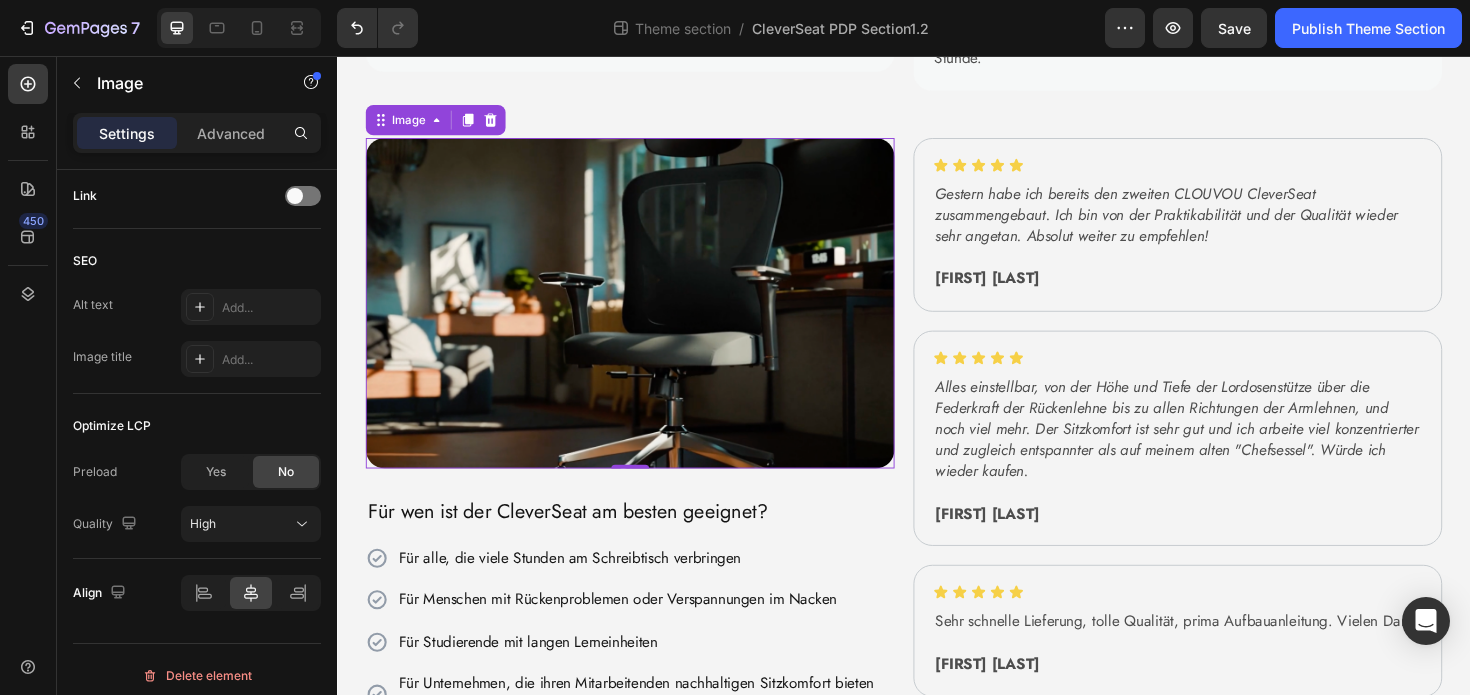 scroll, scrollTop: 405, scrollLeft: 0, axis: vertical 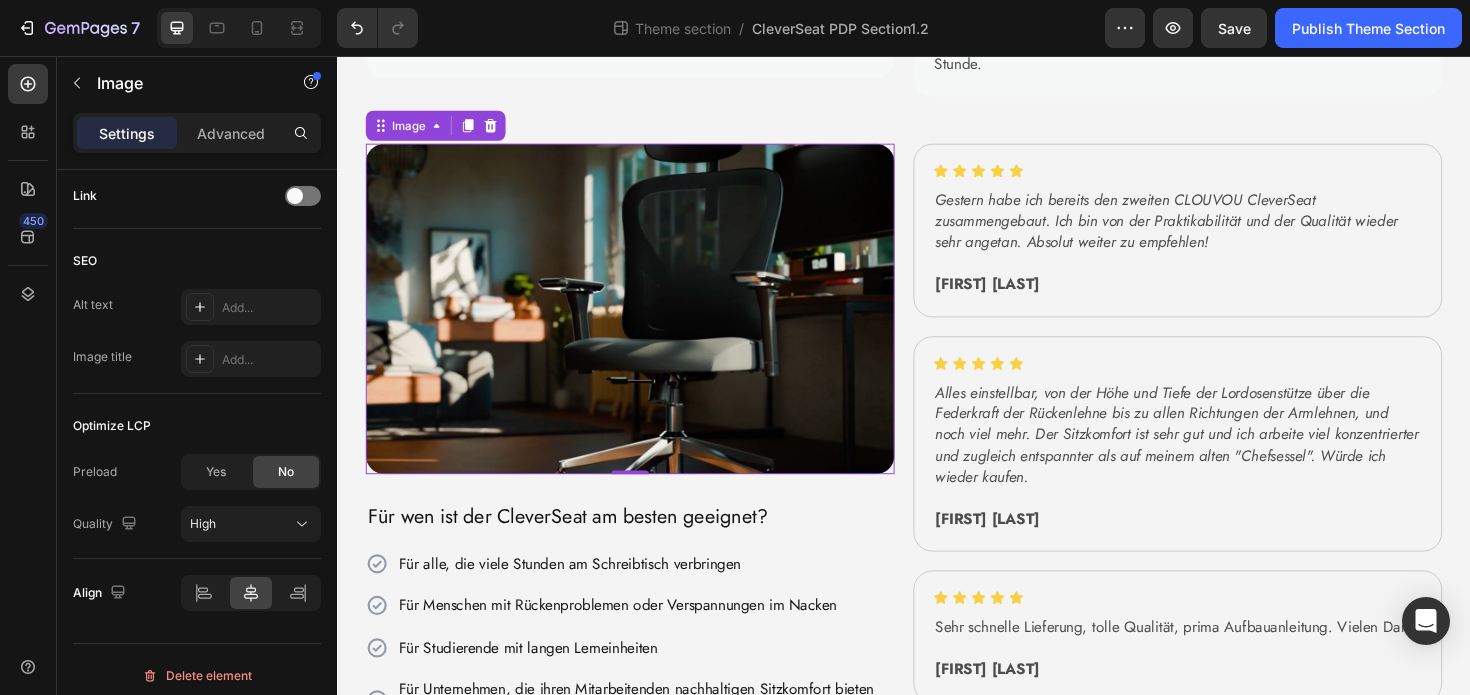 click at bounding box center (647, 324) 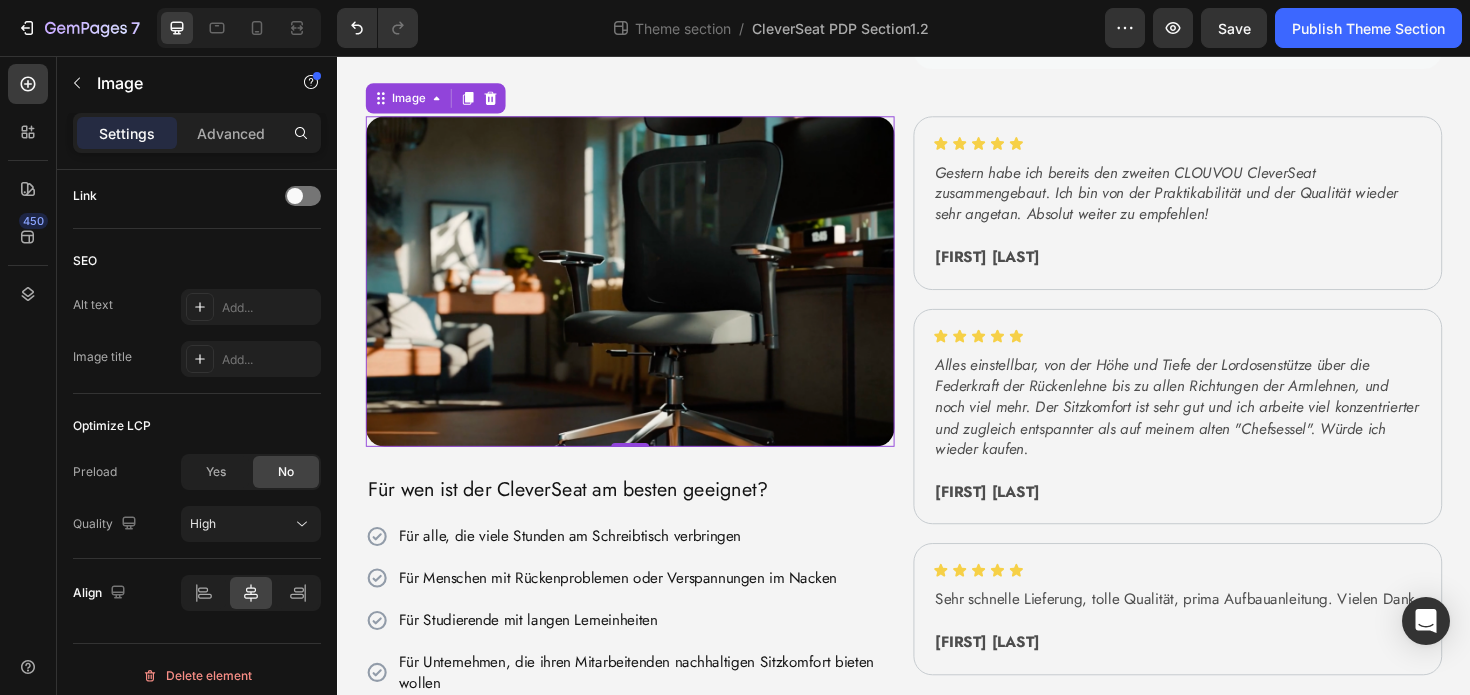 scroll, scrollTop: 445, scrollLeft: 0, axis: vertical 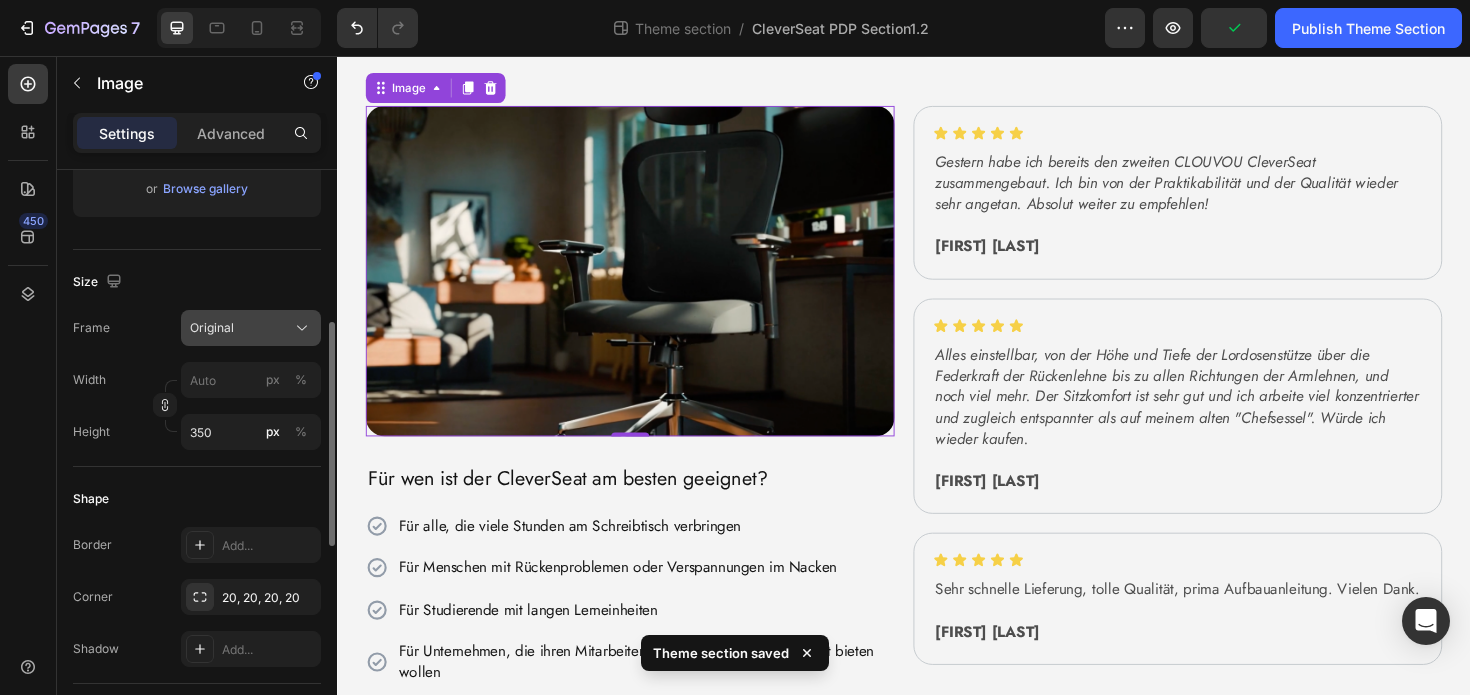 click on "Original" at bounding box center (212, 328) 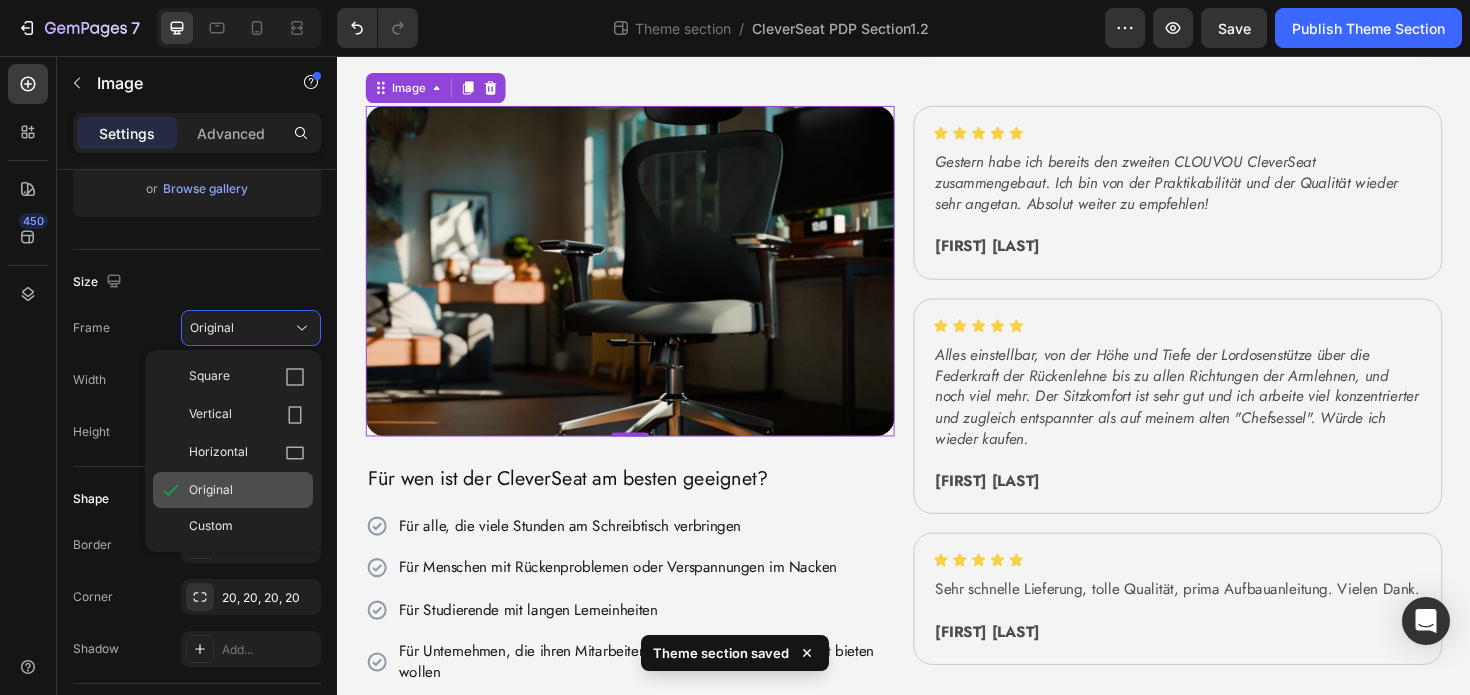 click on "Original" 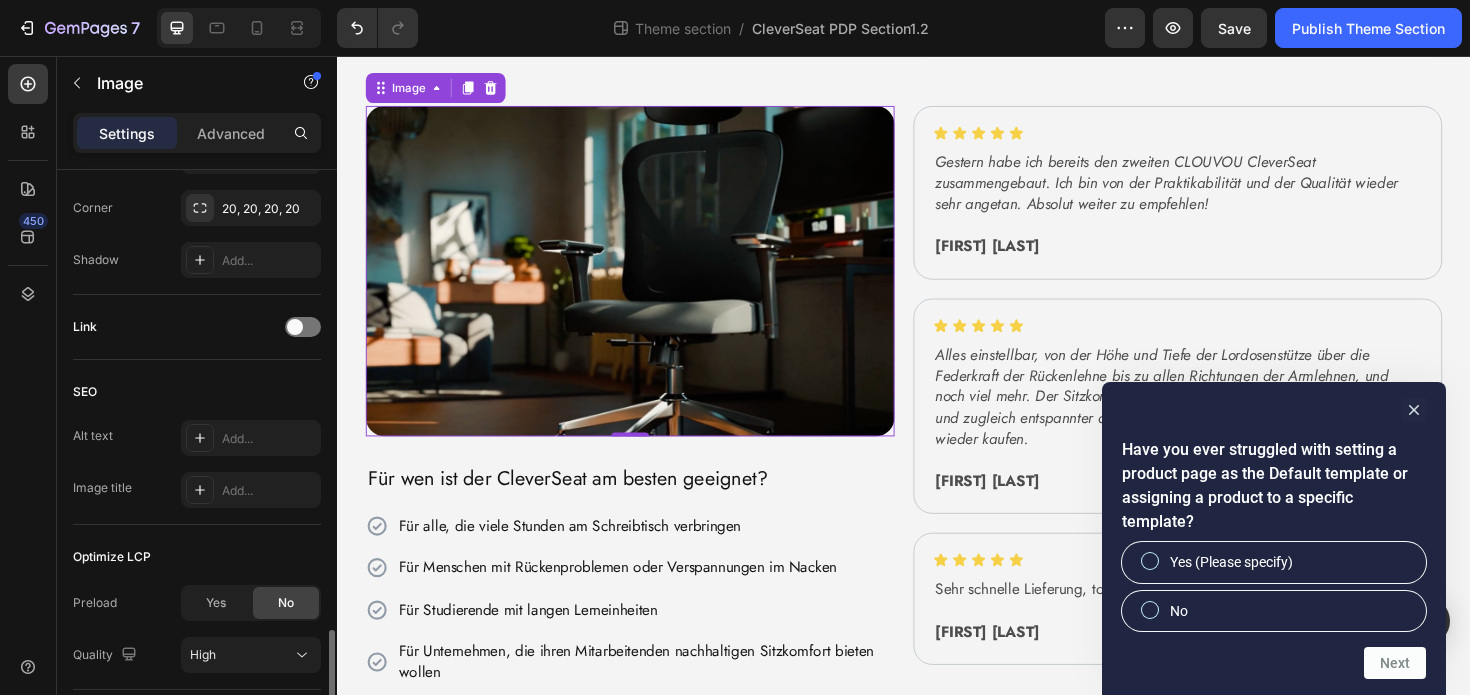 scroll, scrollTop: 927, scrollLeft: 0, axis: vertical 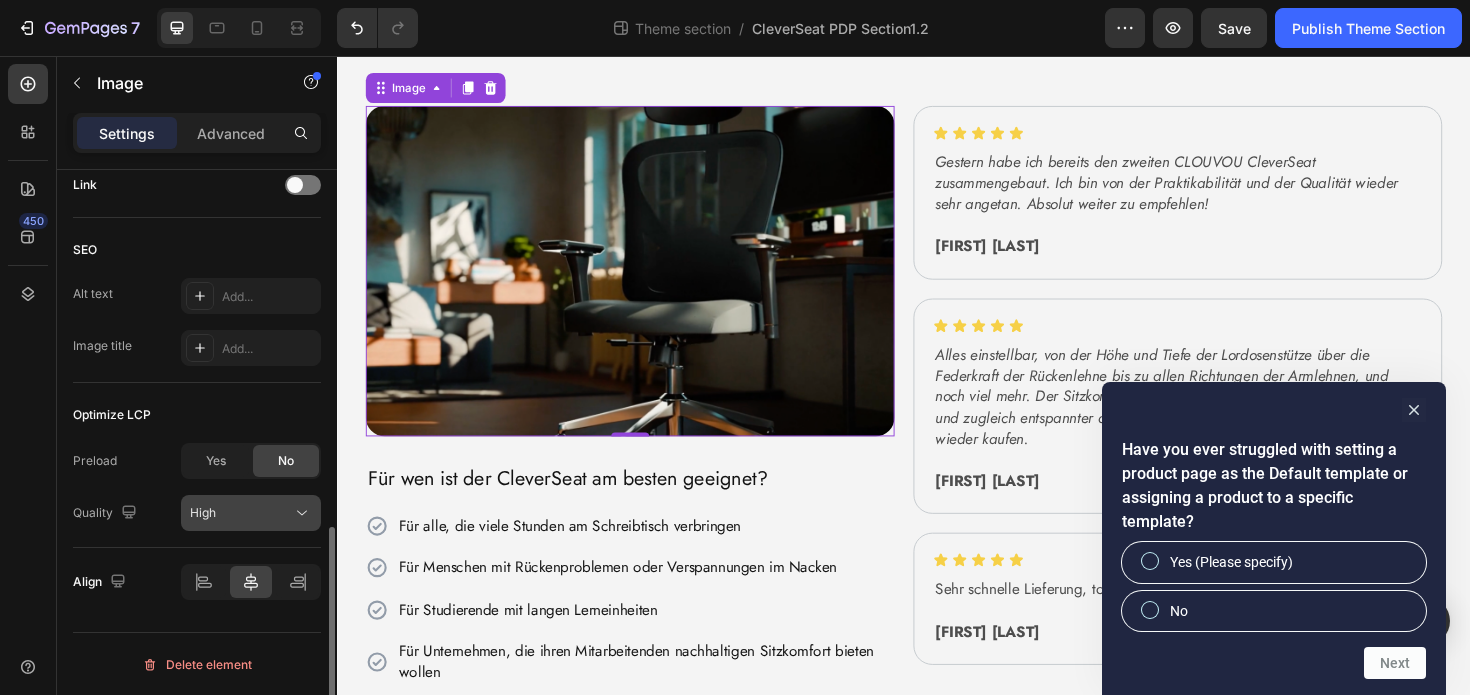 click on "High" 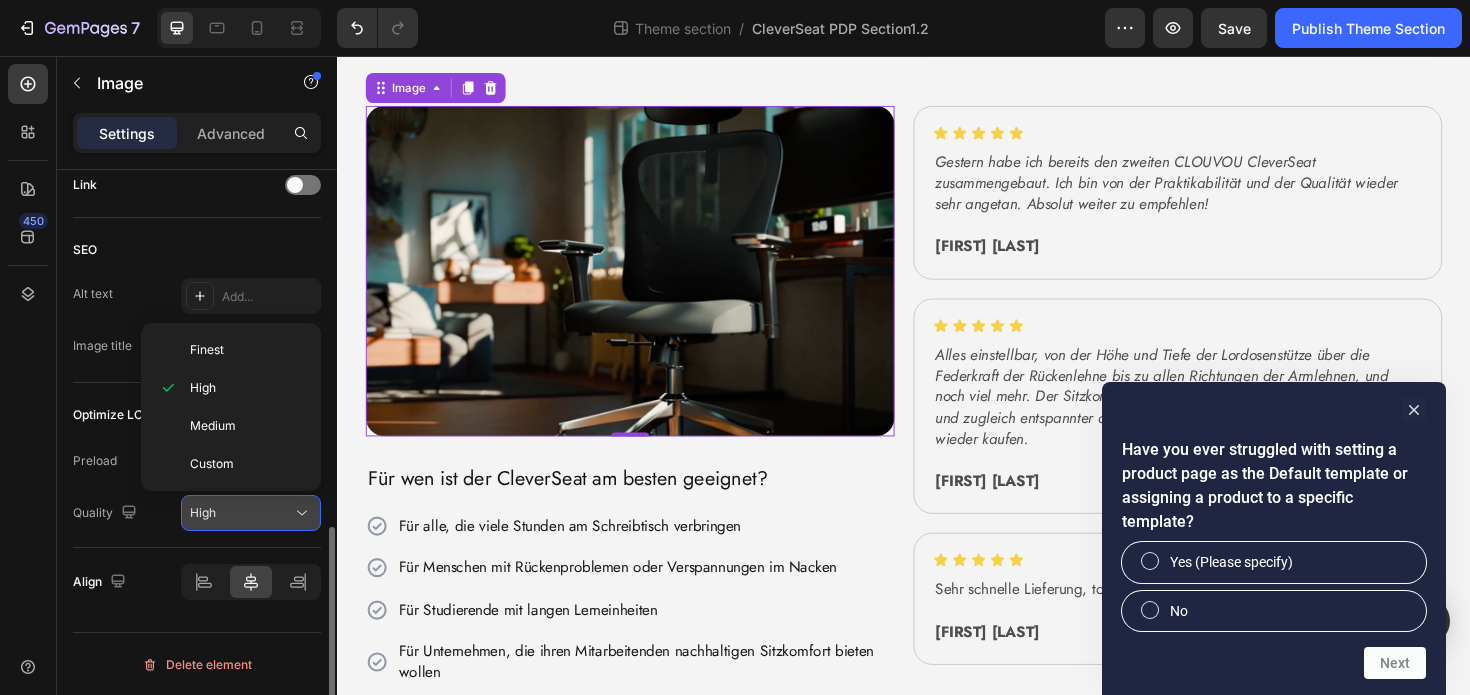 click on "High" at bounding box center [251, 513] 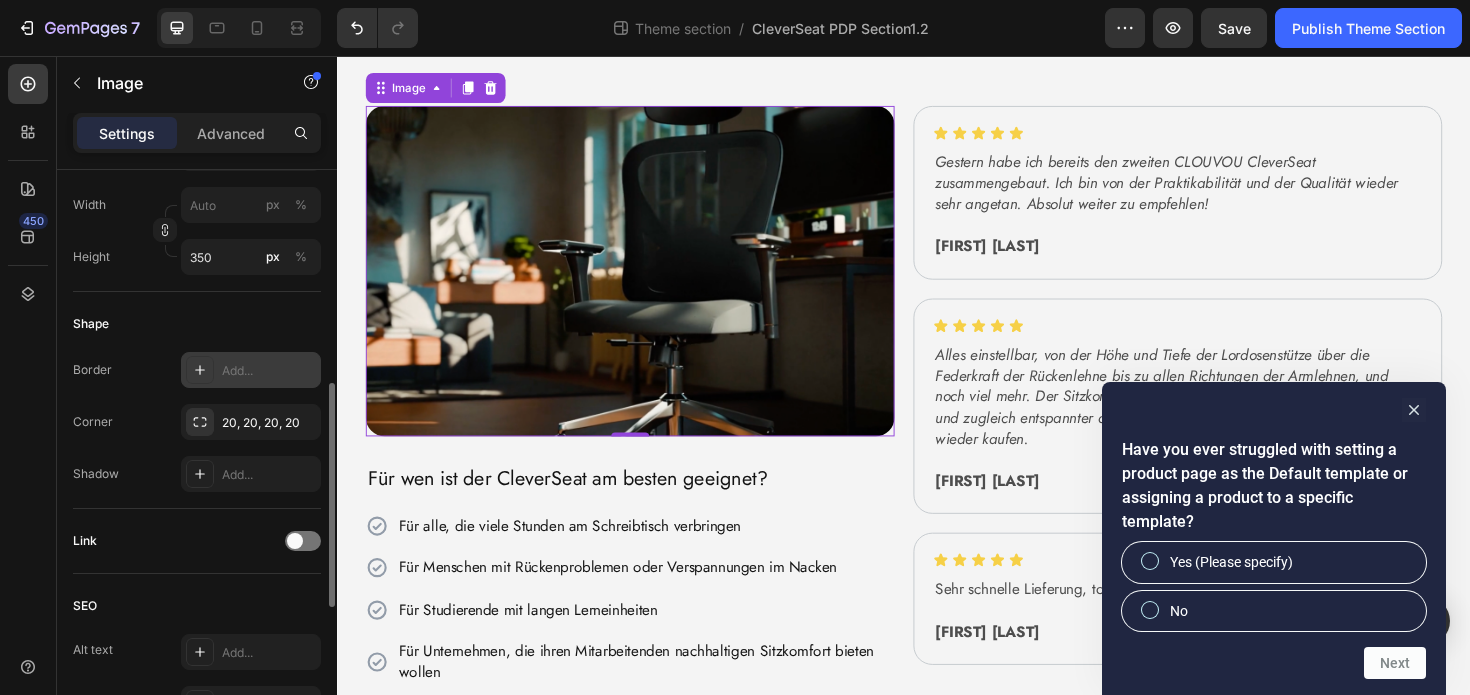 scroll, scrollTop: 516, scrollLeft: 0, axis: vertical 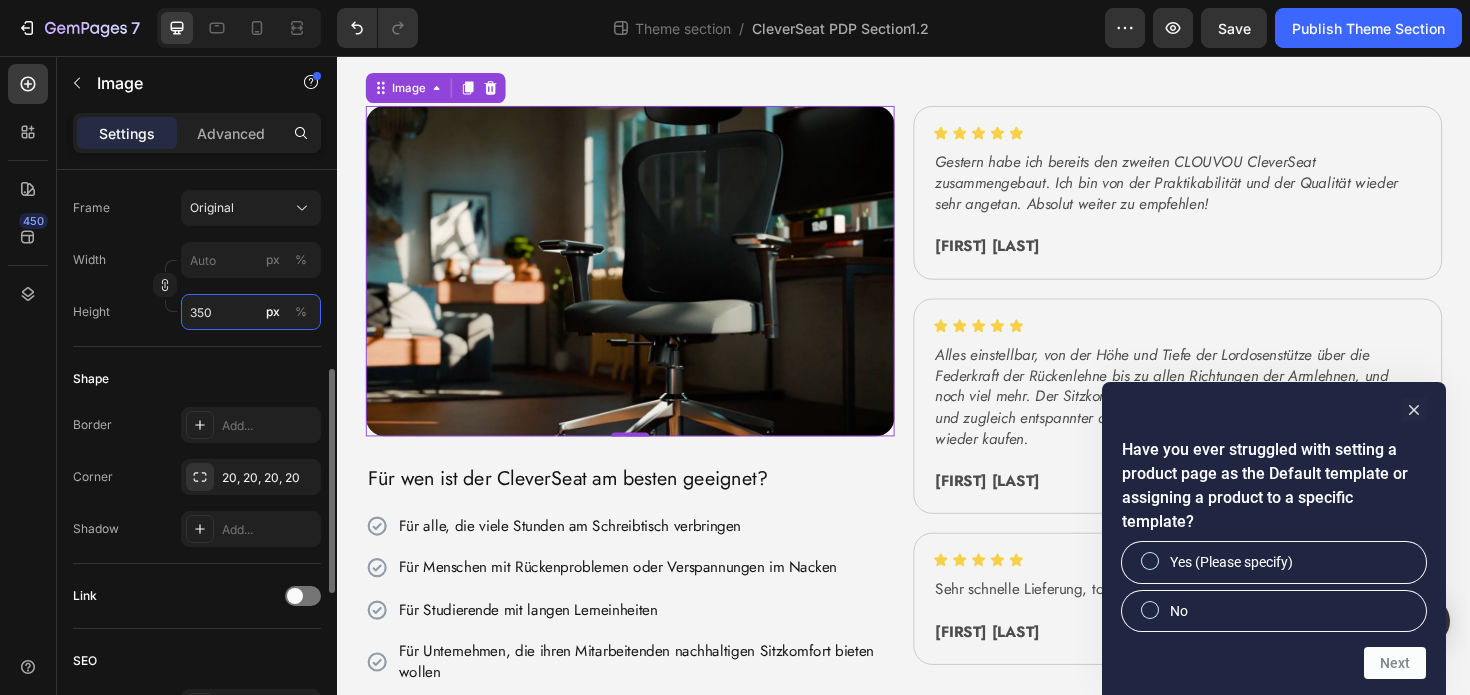 drag, startPoint x: 225, startPoint y: 318, endPoint x: 165, endPoint y: 318, distance: 60 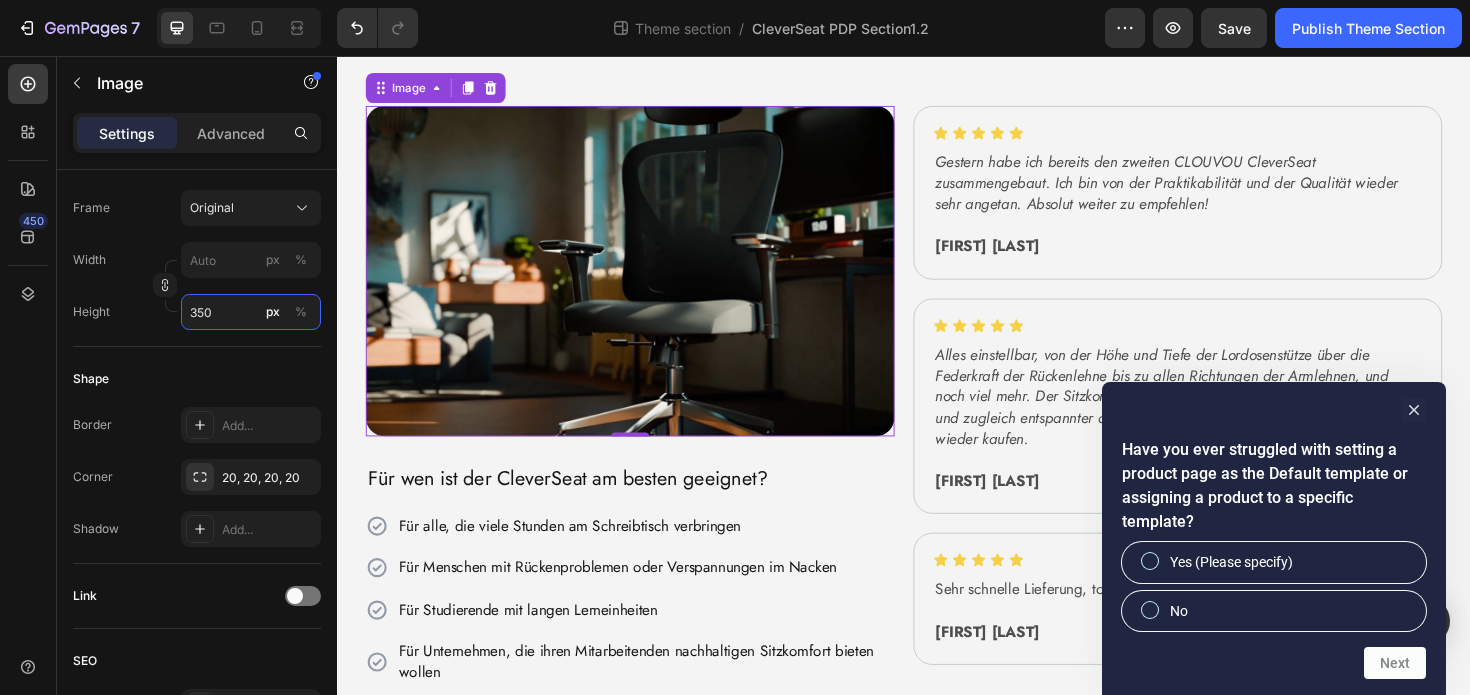 drag, startPoint x: 230, startPoint y: 313, endPoint x: 161, endPoint y: 313, distance: 69 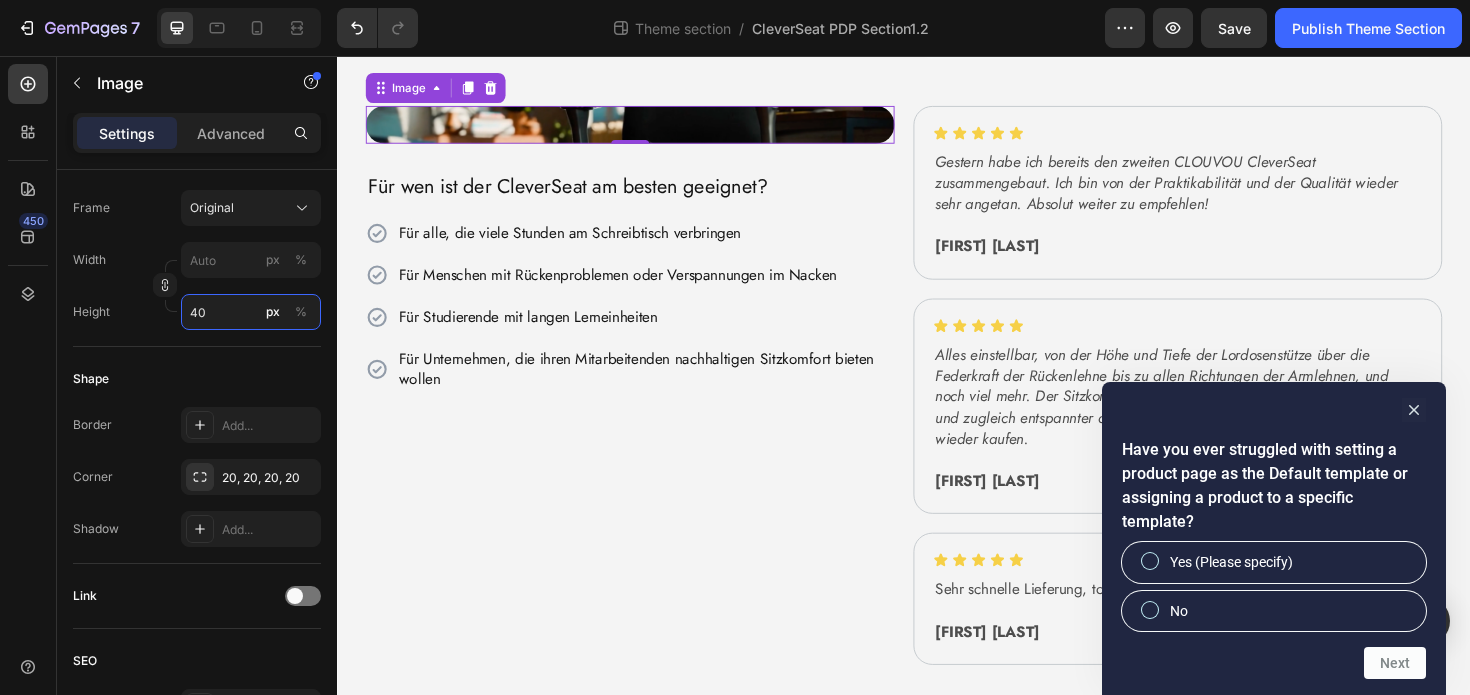 type on "4" 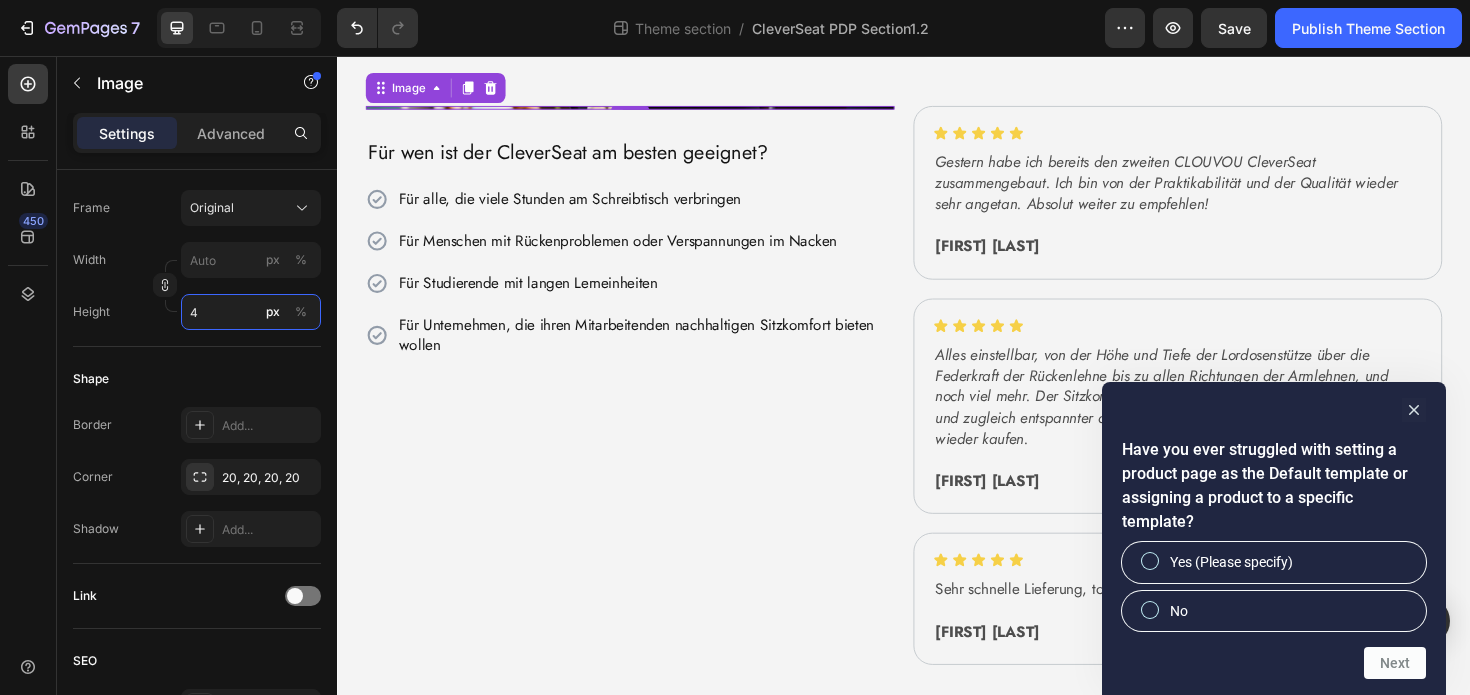 scroll, scrollTop: 542, scrollLeft: 0, axis: vertical 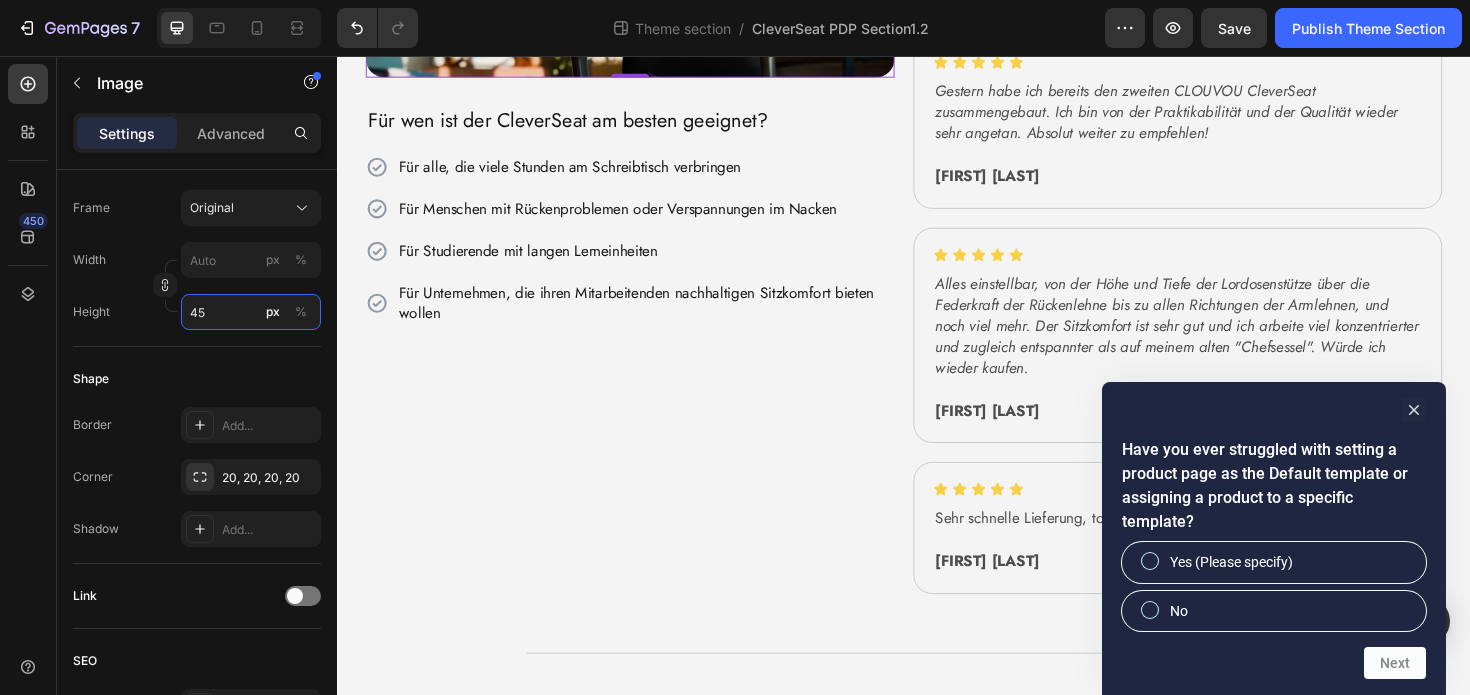 type on "4" 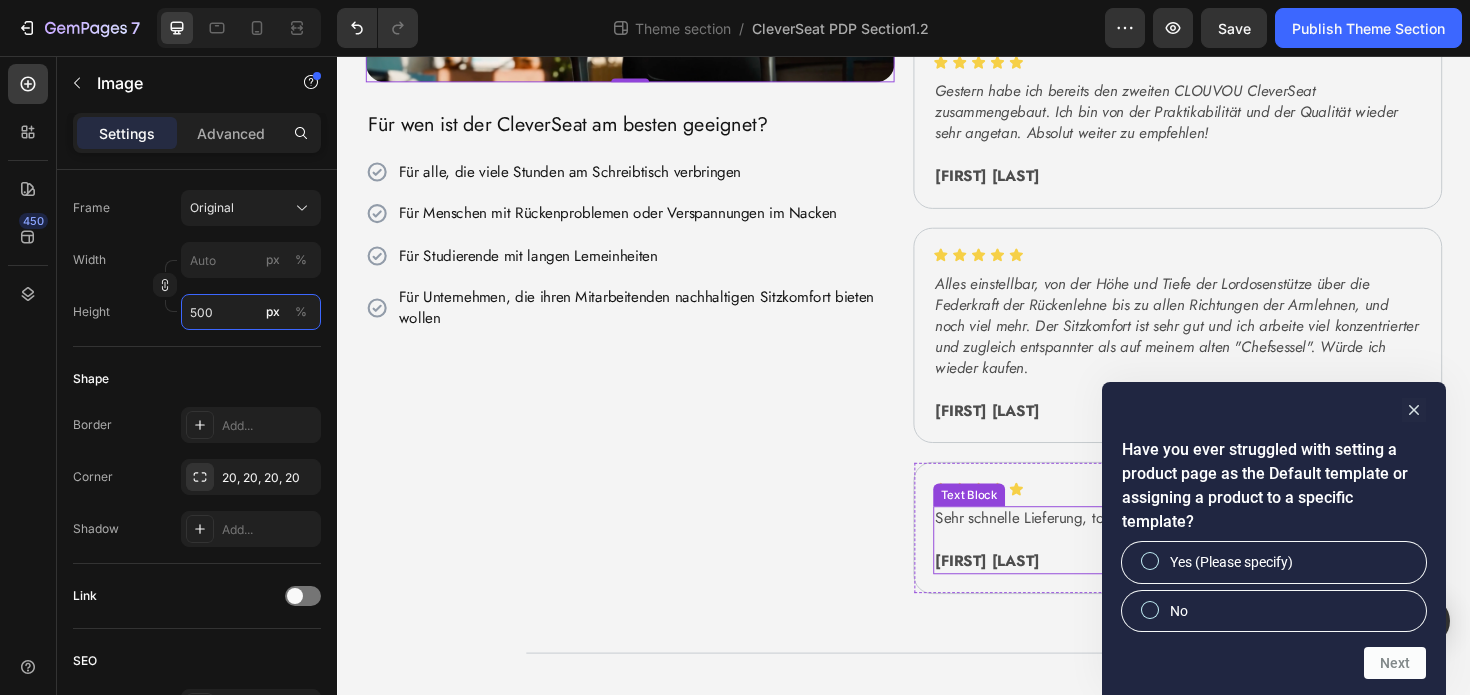 scroll, scrollTop: 672, scrollLeft: 0, axis: vertical 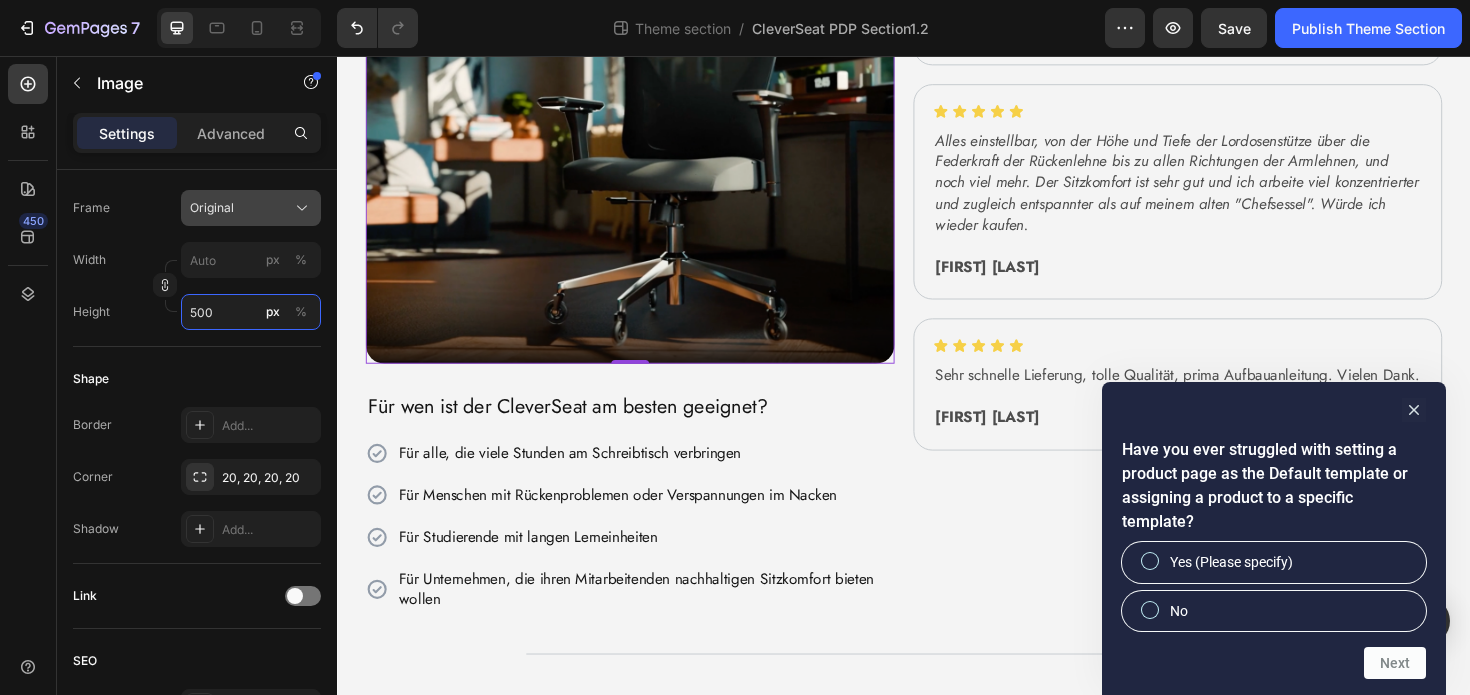 type on "500" 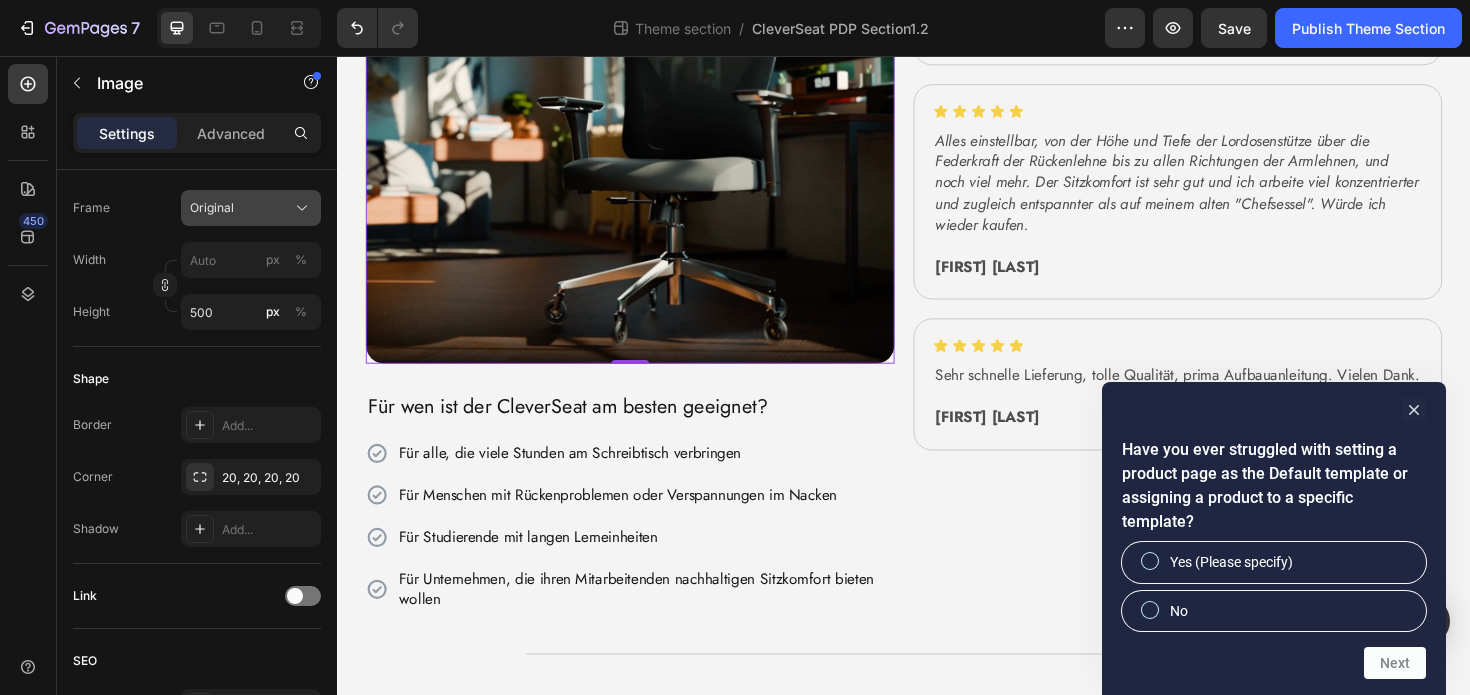 click on "Original" at bounding box center (212, 208) 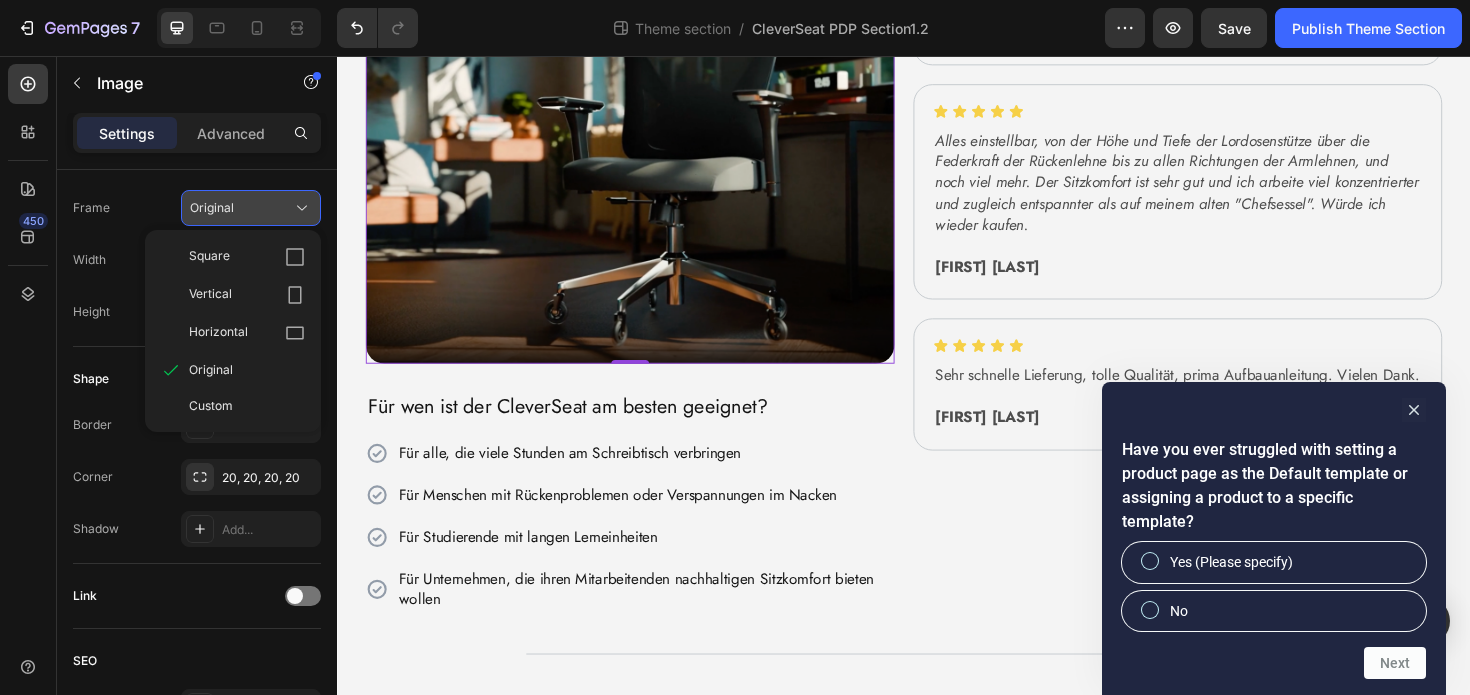 click on "Original" at bounding box center [212, 208] 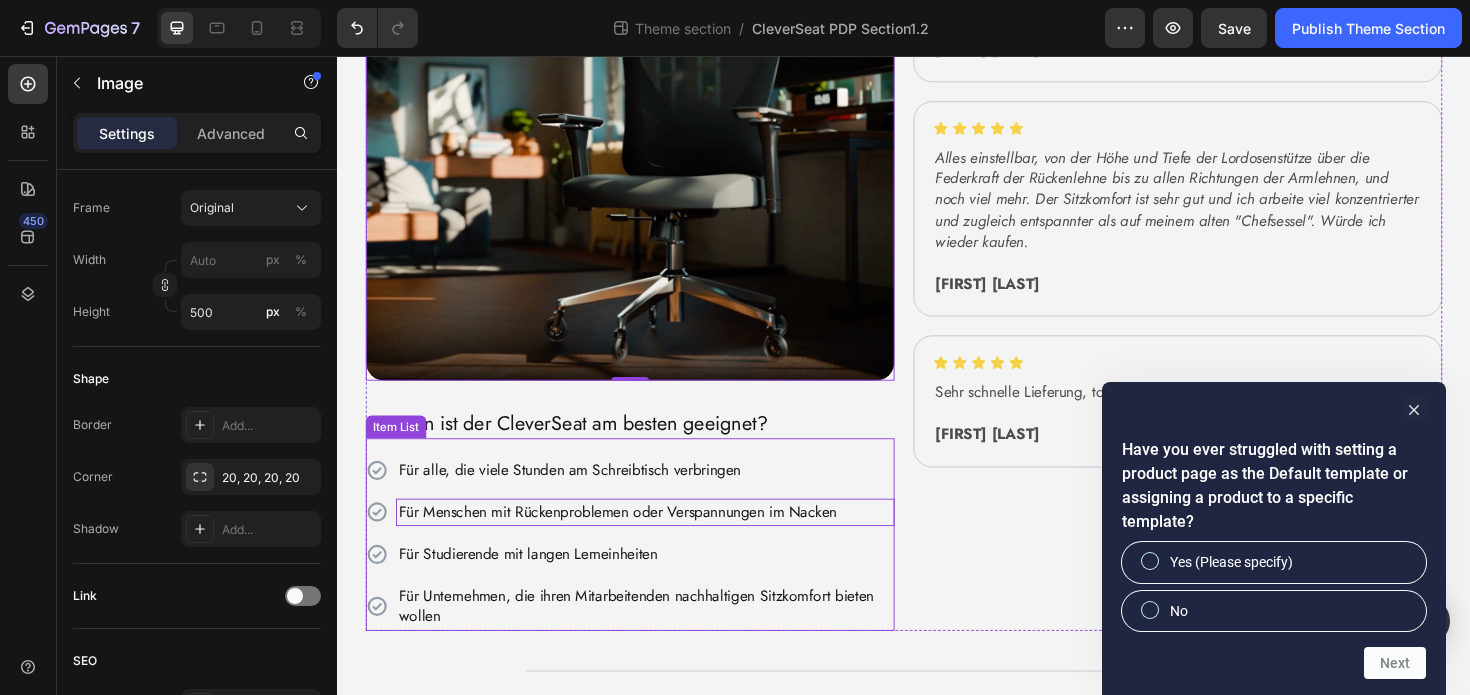 scroll, scrollTop: 672, scrollLeft: 0, axis: vertical 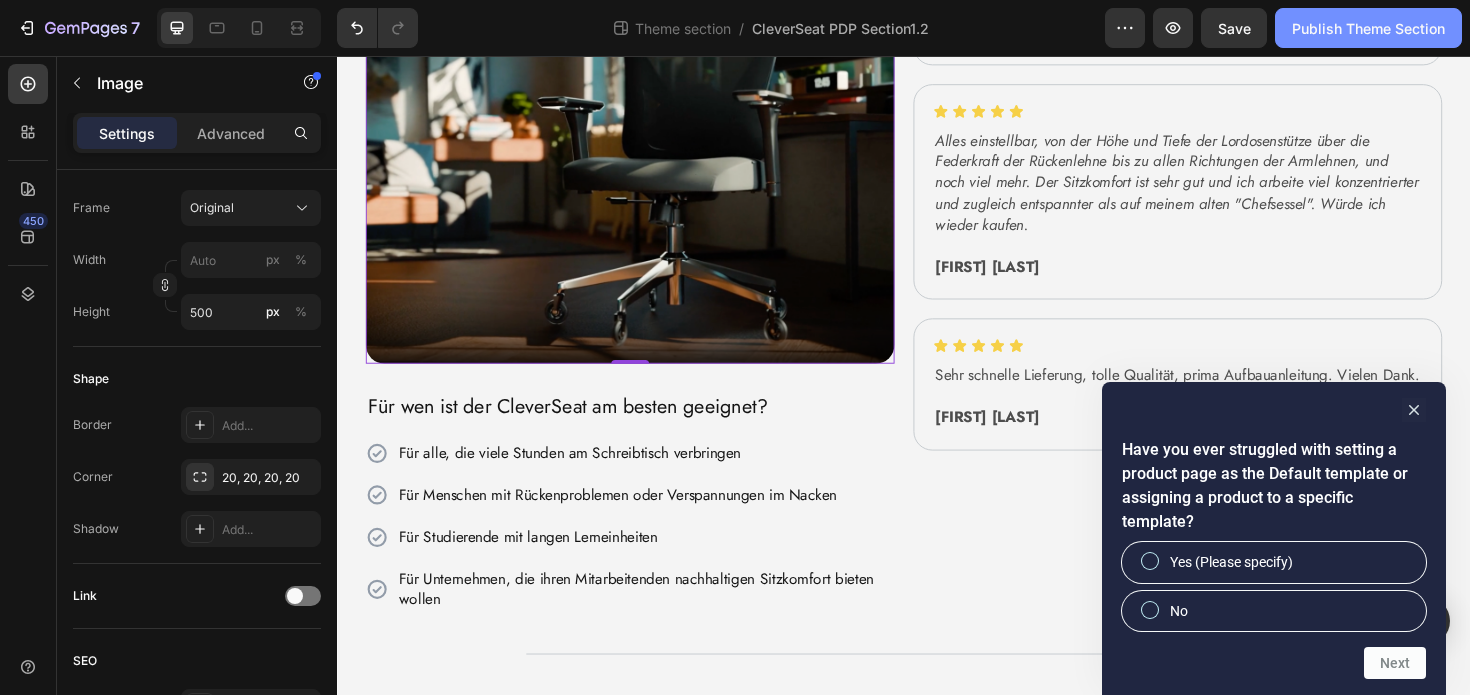 click on "Publish Theme Section" at bounding box center [1368, 28] 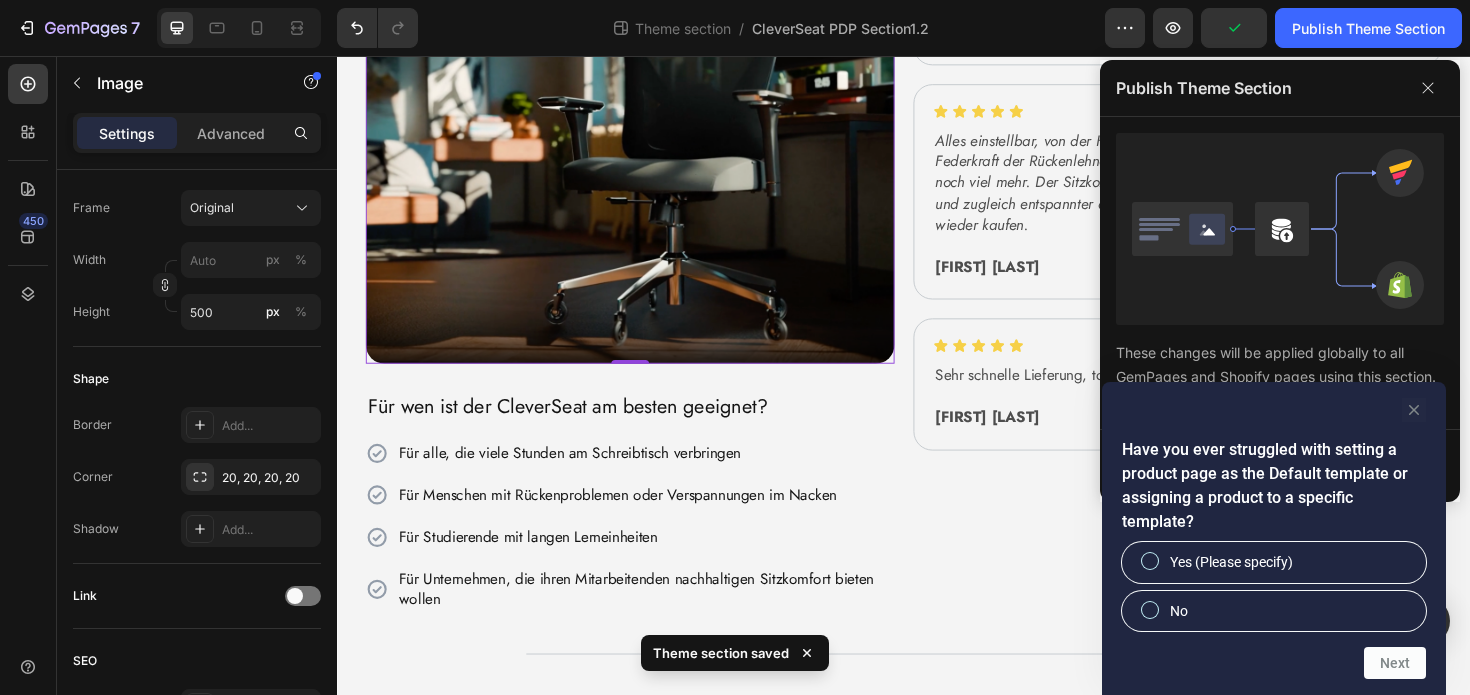 click 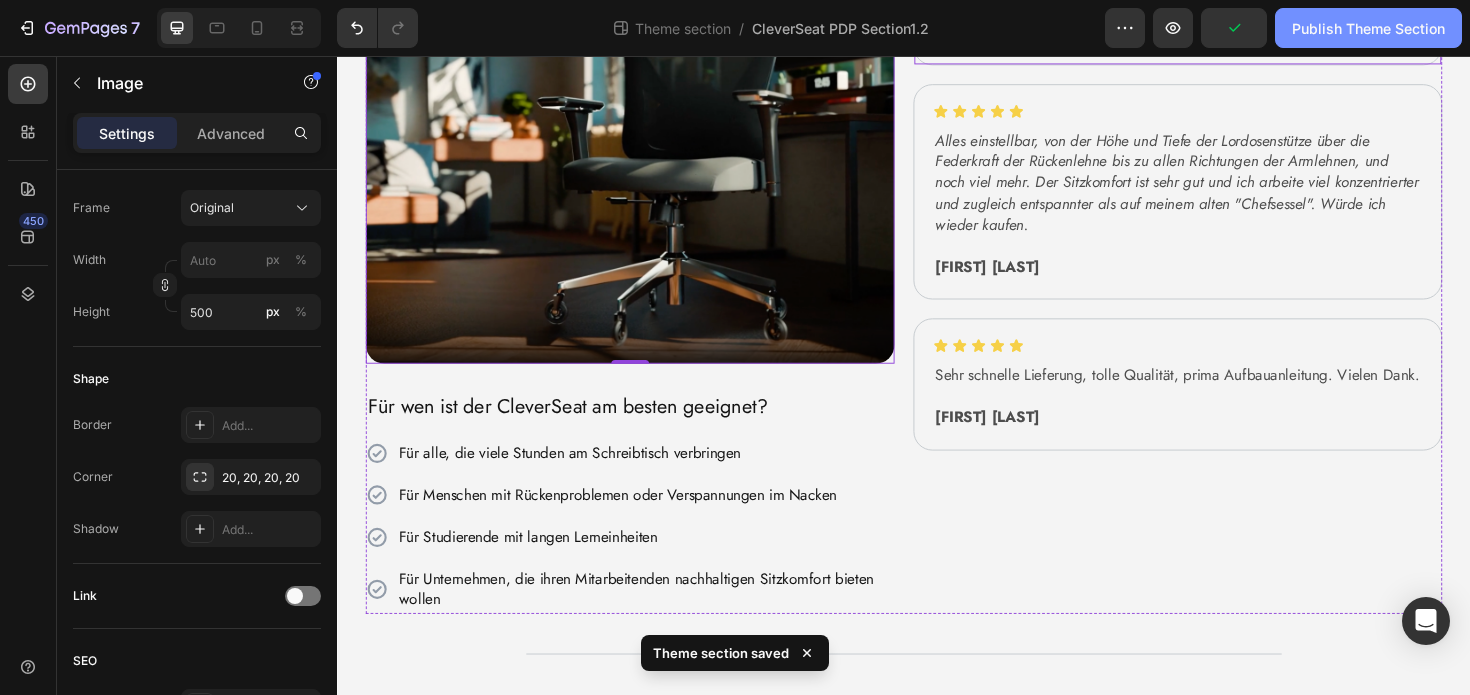 click on "Publish Theme Section" at bounding box center [1368, 28] 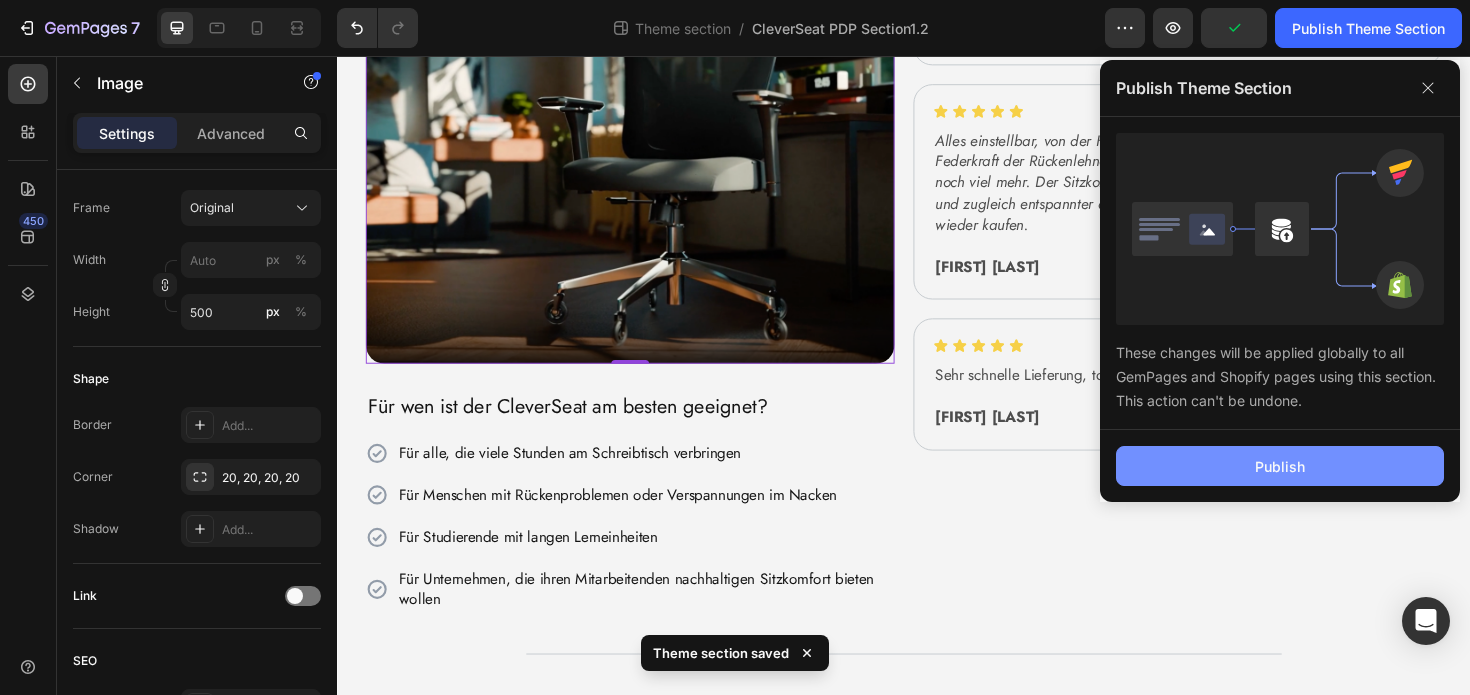 click on "Publish" 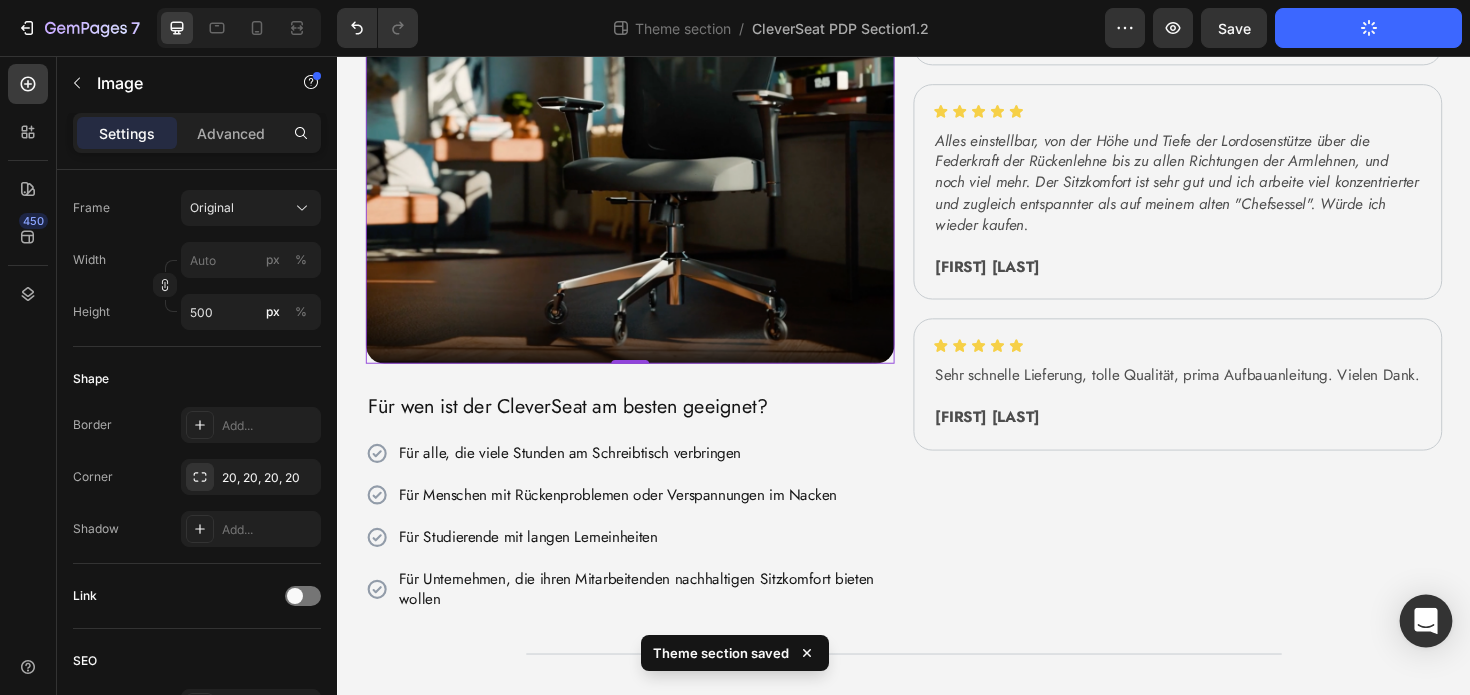 click 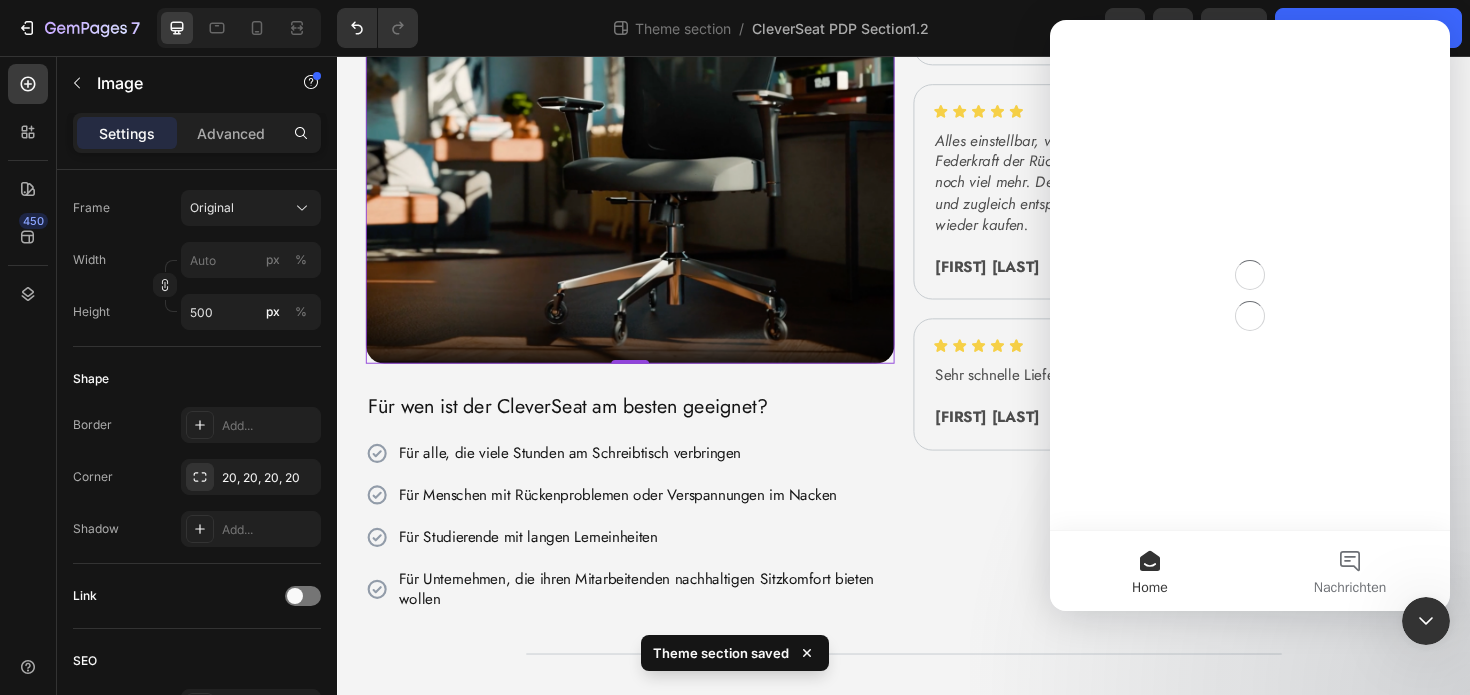 scroll, scrollTop: 0, scrollLeft: 0, axis: both 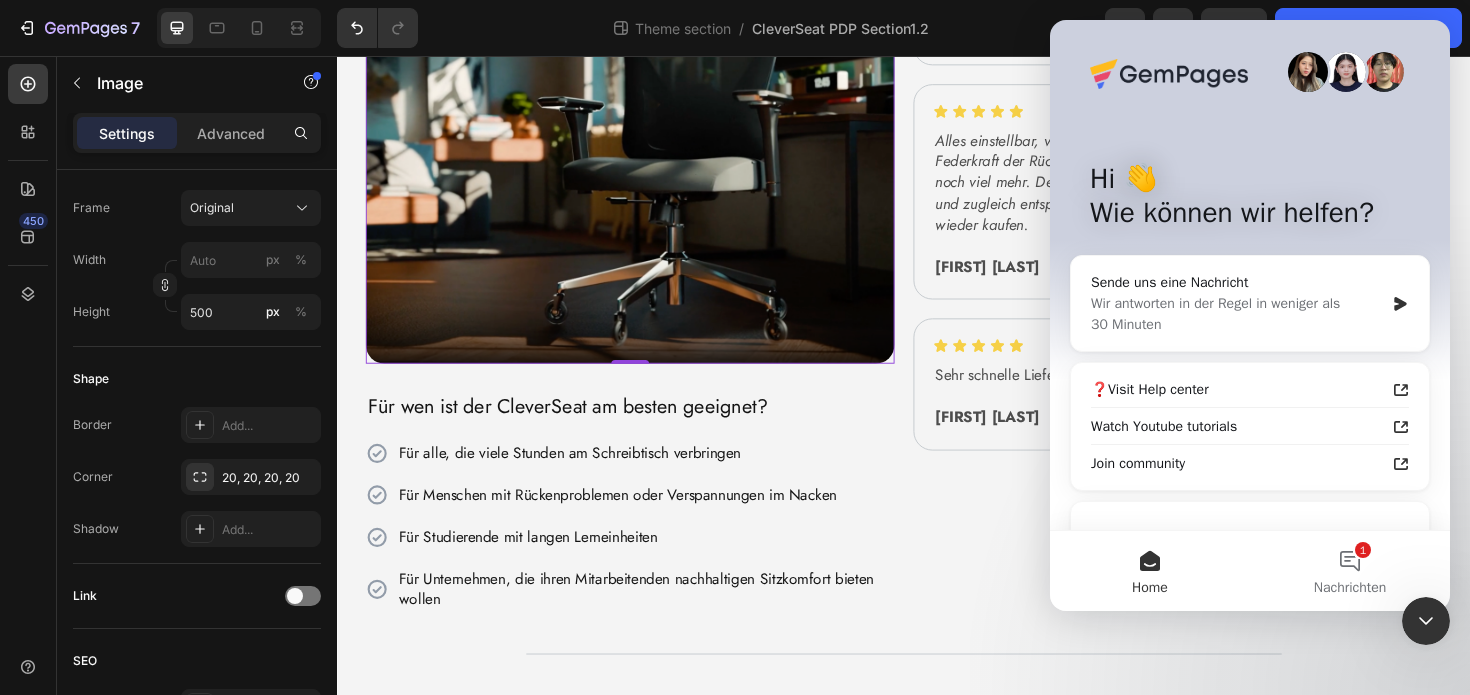 click at bounding box center [1426, 621] 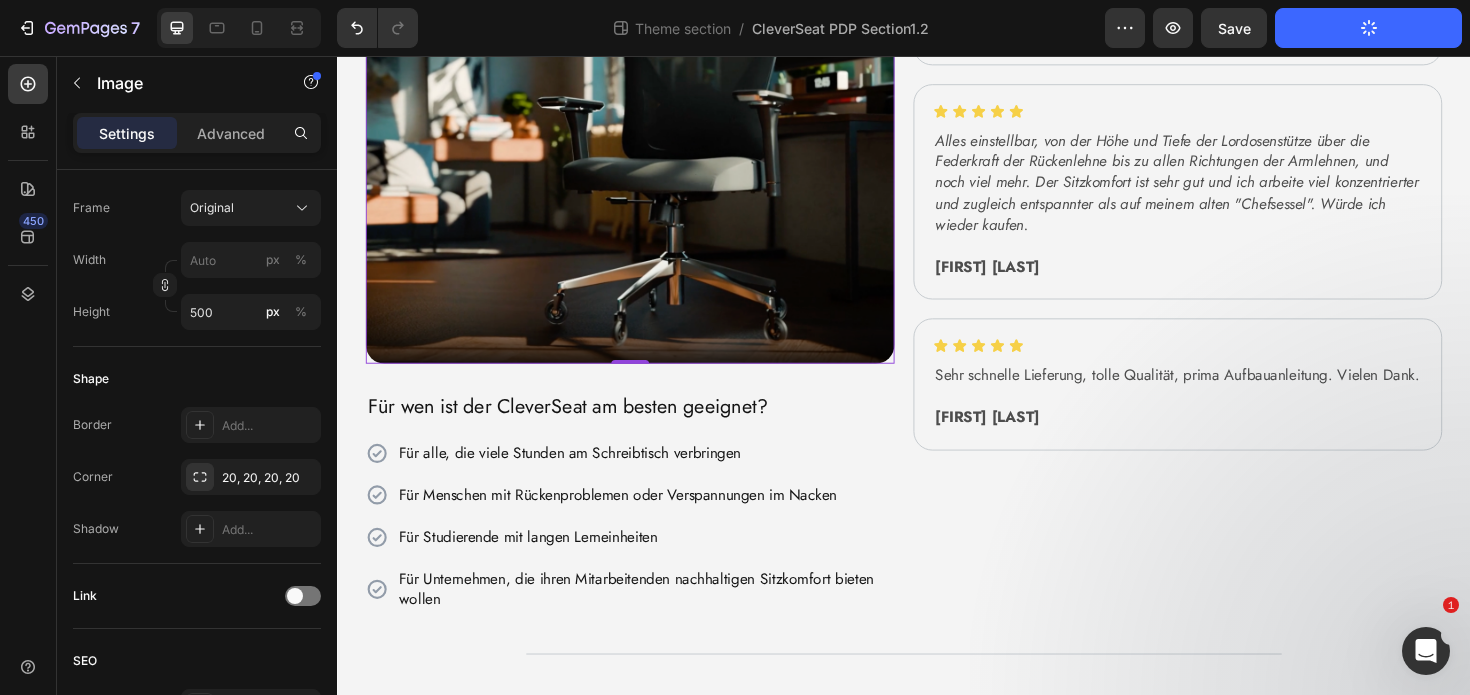 scroll, scrollTop: 0, scrollLeft: 0, axis: both 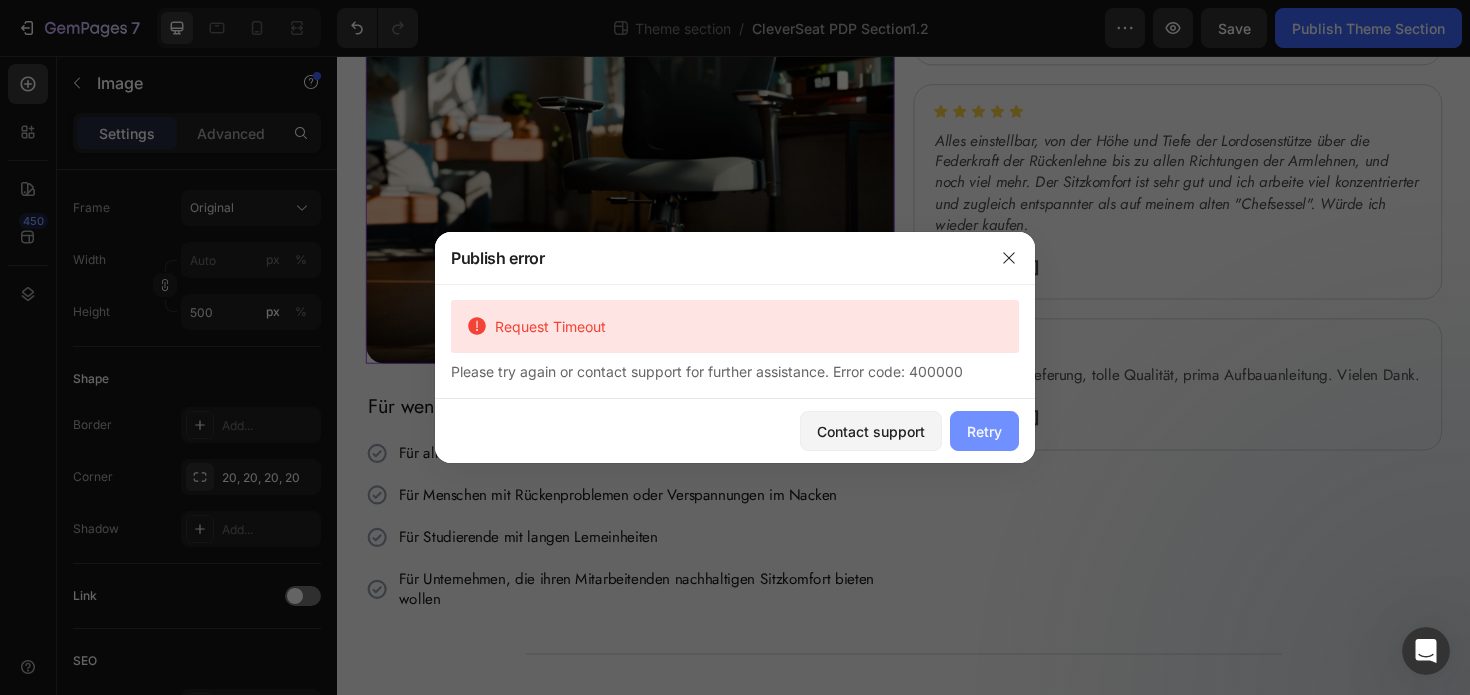 click on "Retry" at bounding box center [984, 431] 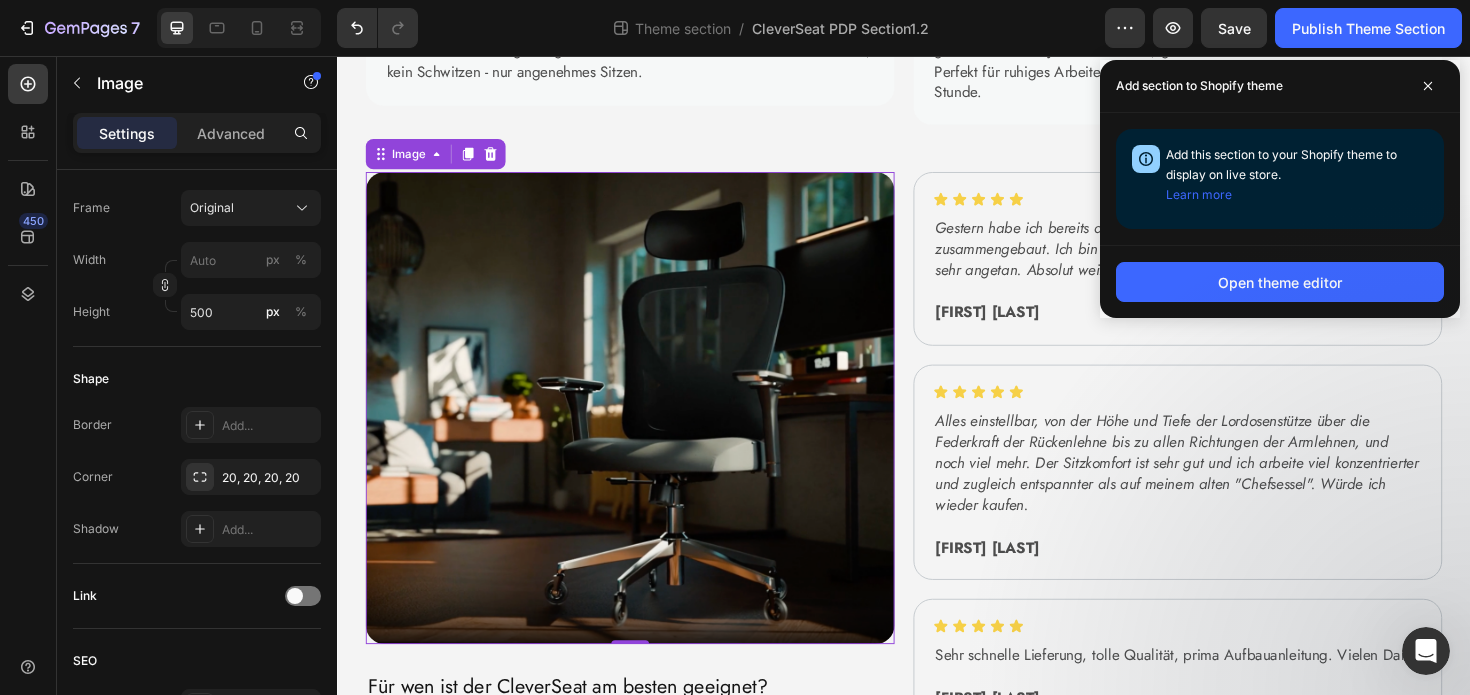 scroll, scrollTop: 182, scrollLeft: 0, axis: vertical 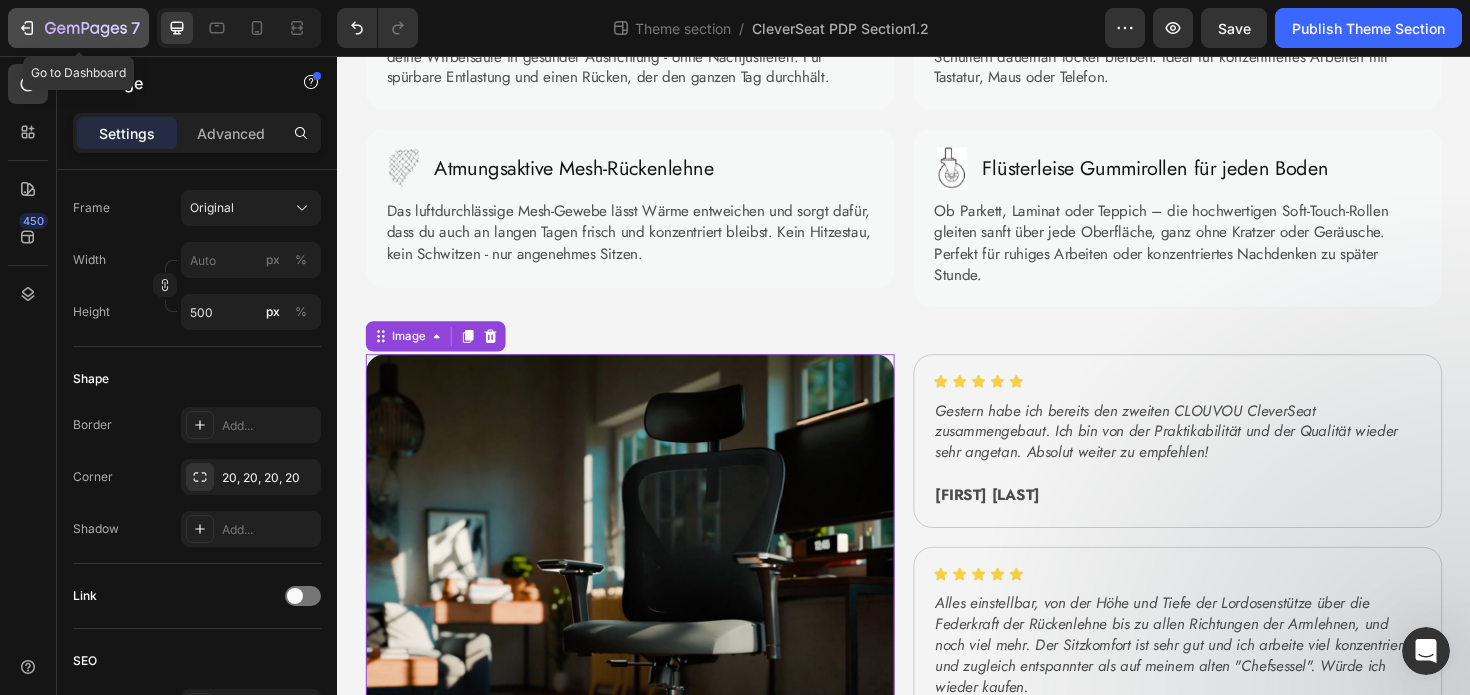 click 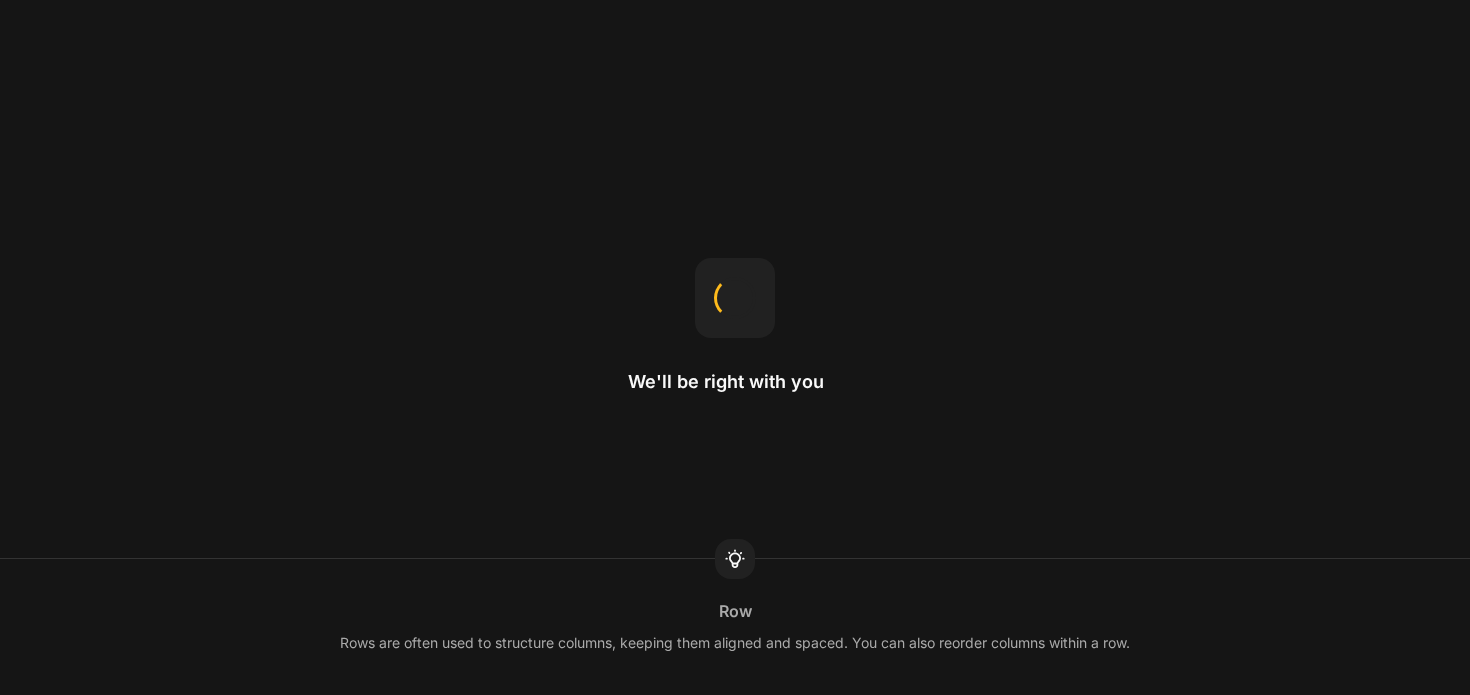 scroll, scrollTop: 0, scrollLeft: 0, axis: both 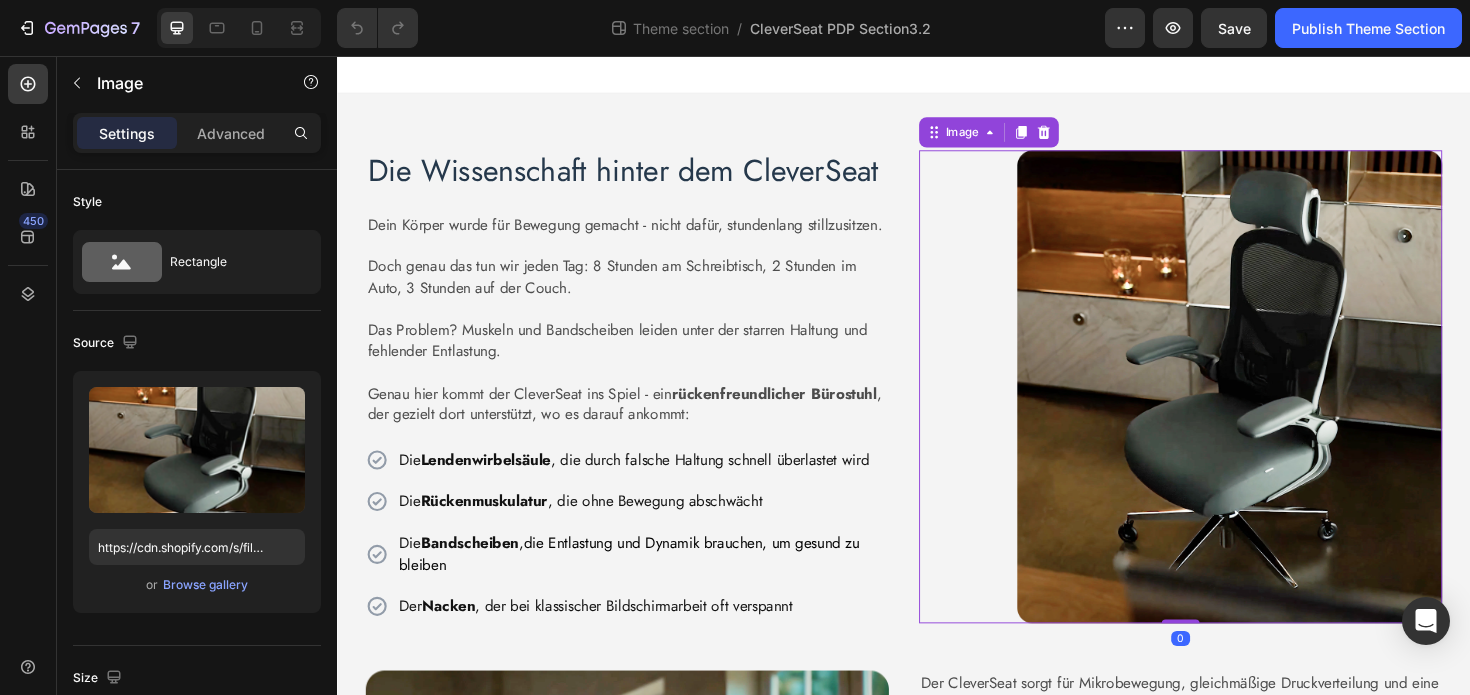 click at bounding box center [1282, 406] 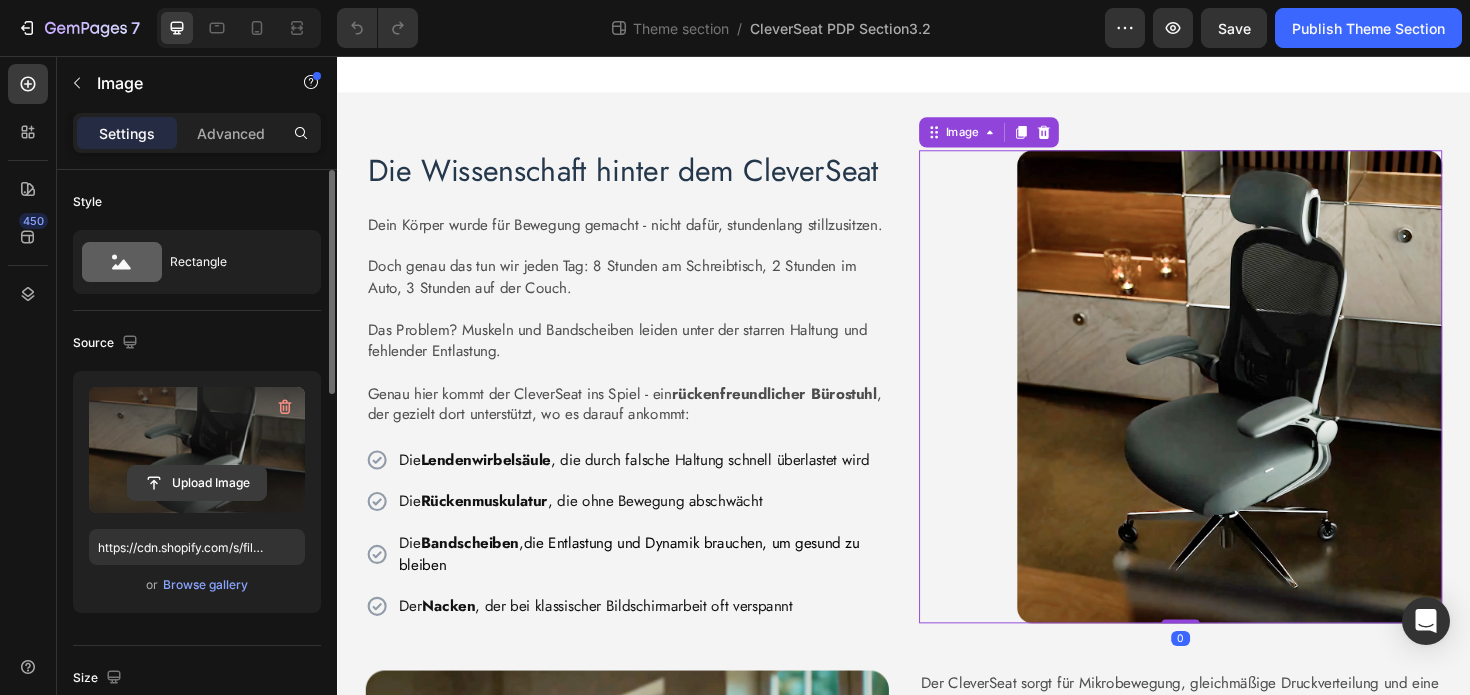 click 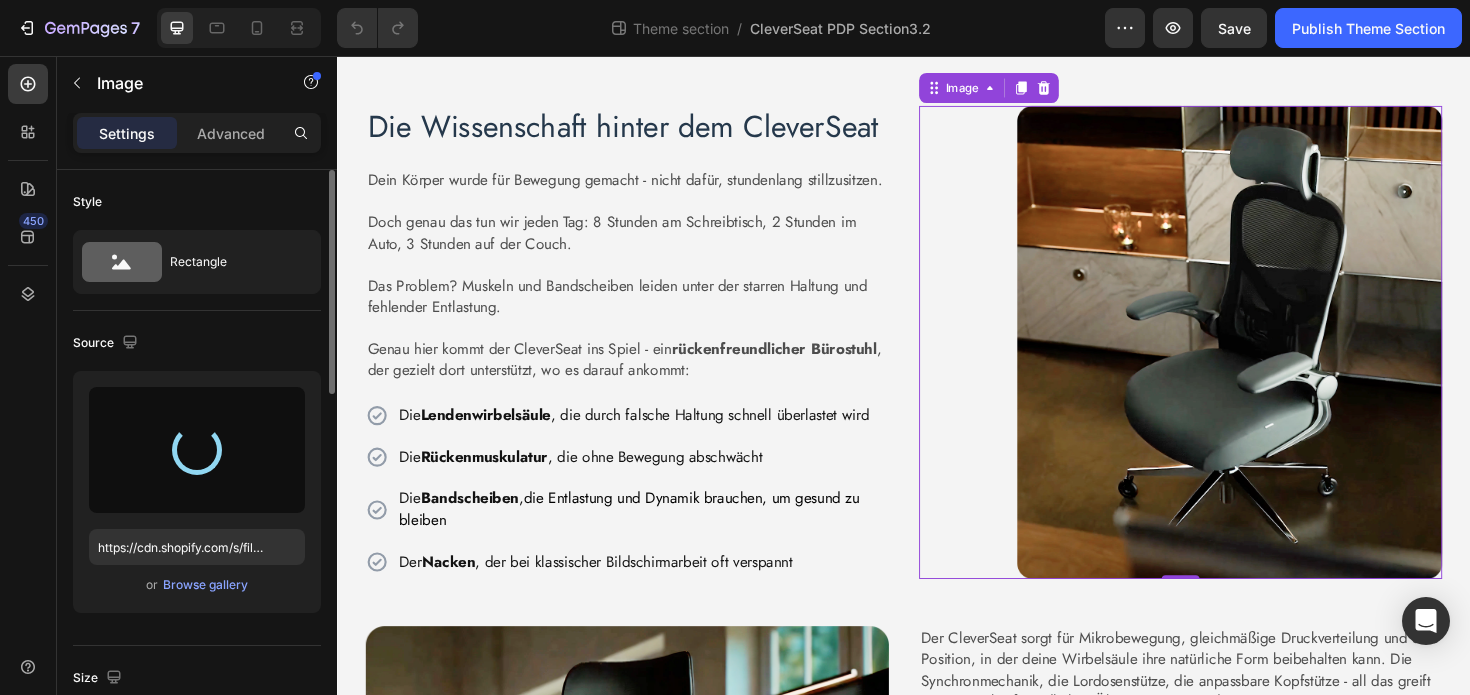 scroll, scrollTop: 45, scrollLeft: 0, axis: vertical 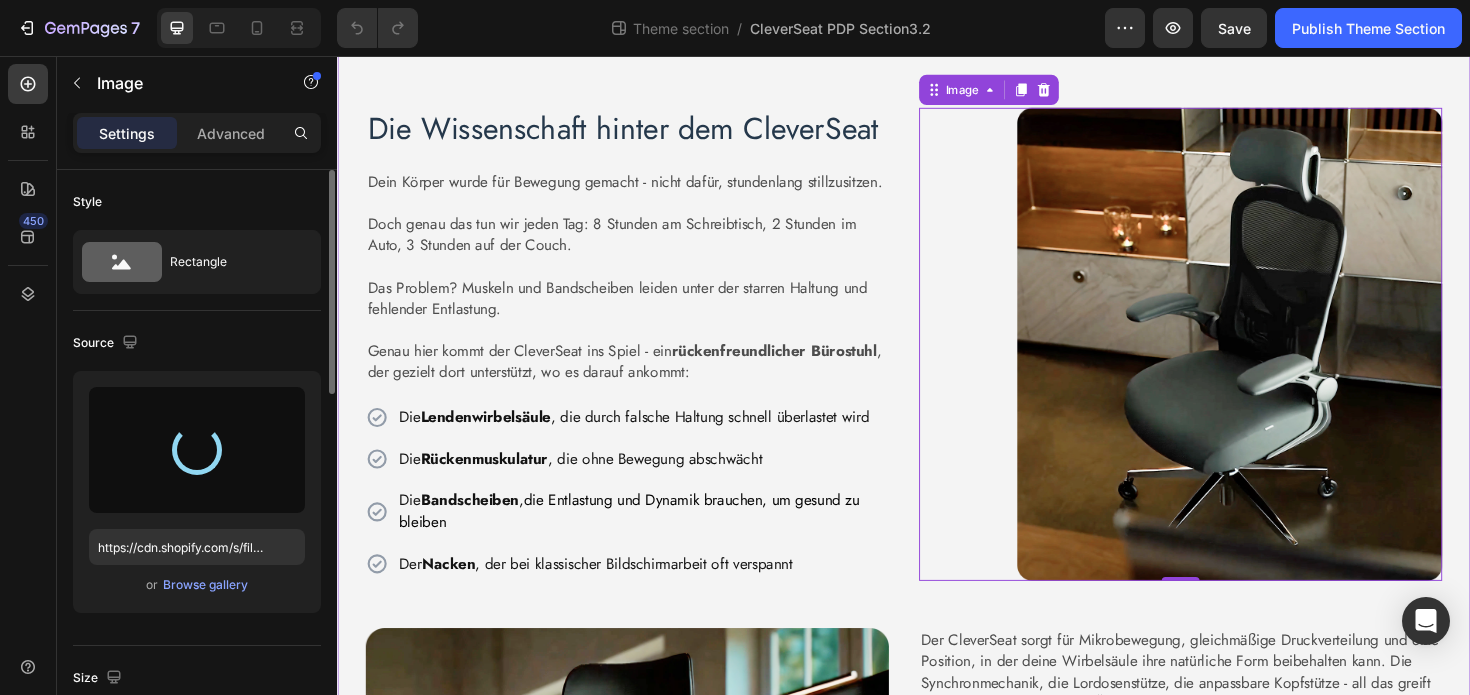 type on "https://cdn.shopify.com/s/files/1/0882/2875/7768/files/gempages_562618341747852453-c8a13e2b-a896-4c69-bd71-e66d3bf8092a.png" 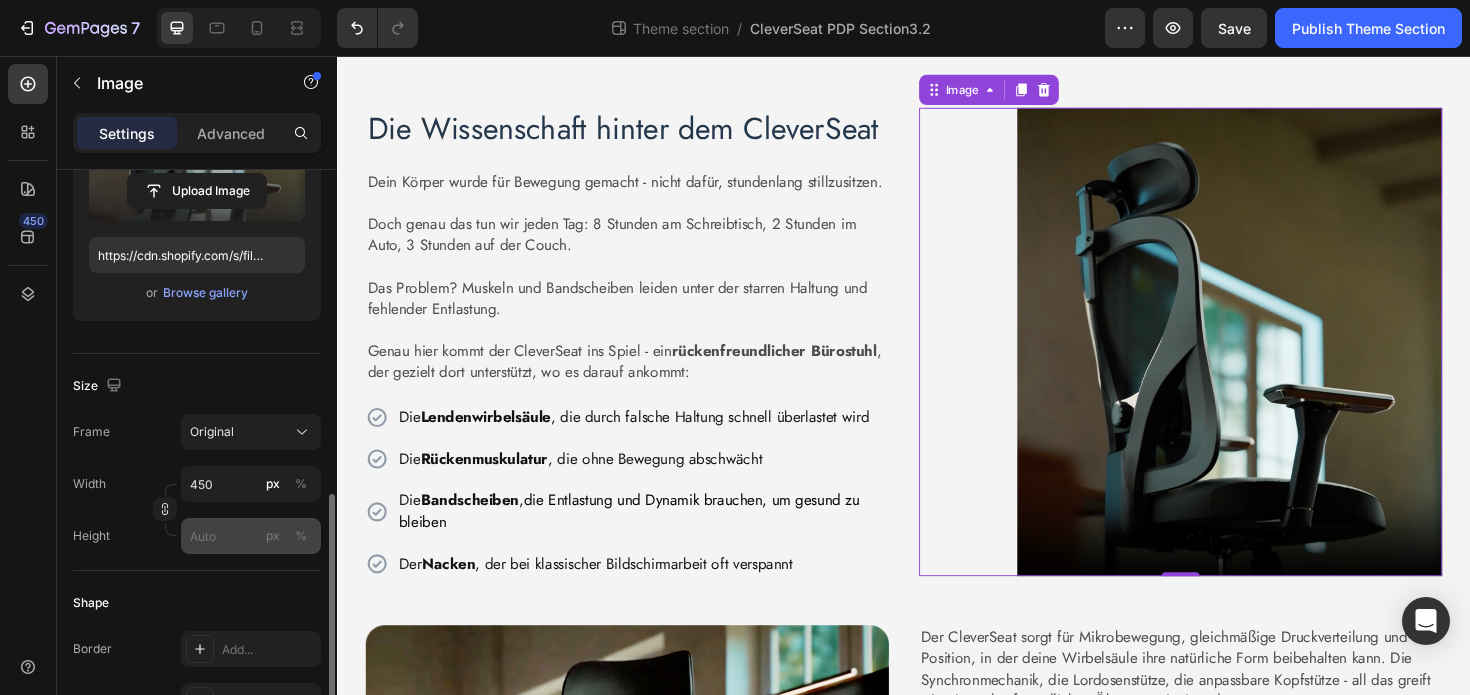 scroll, scrollTop: 445, scrollLeft: 0, axis: vertical 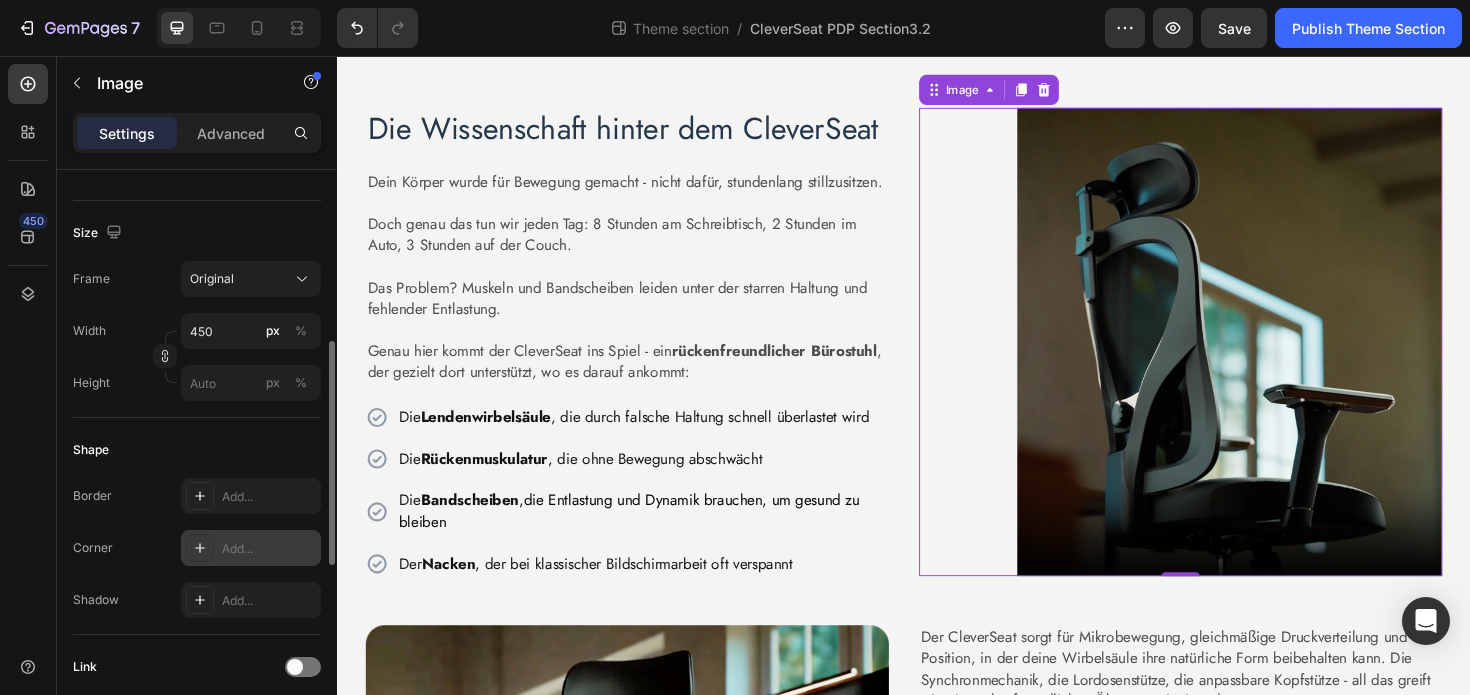 click 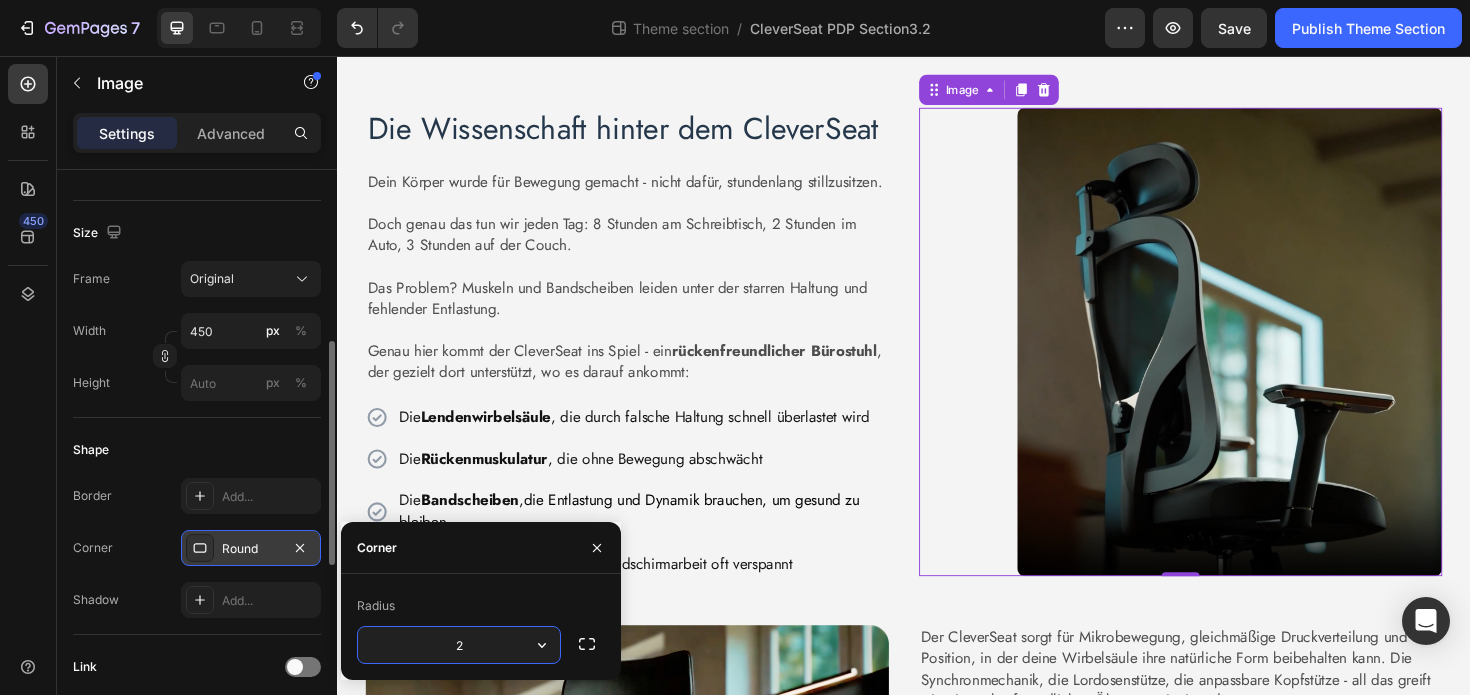 type on "20" 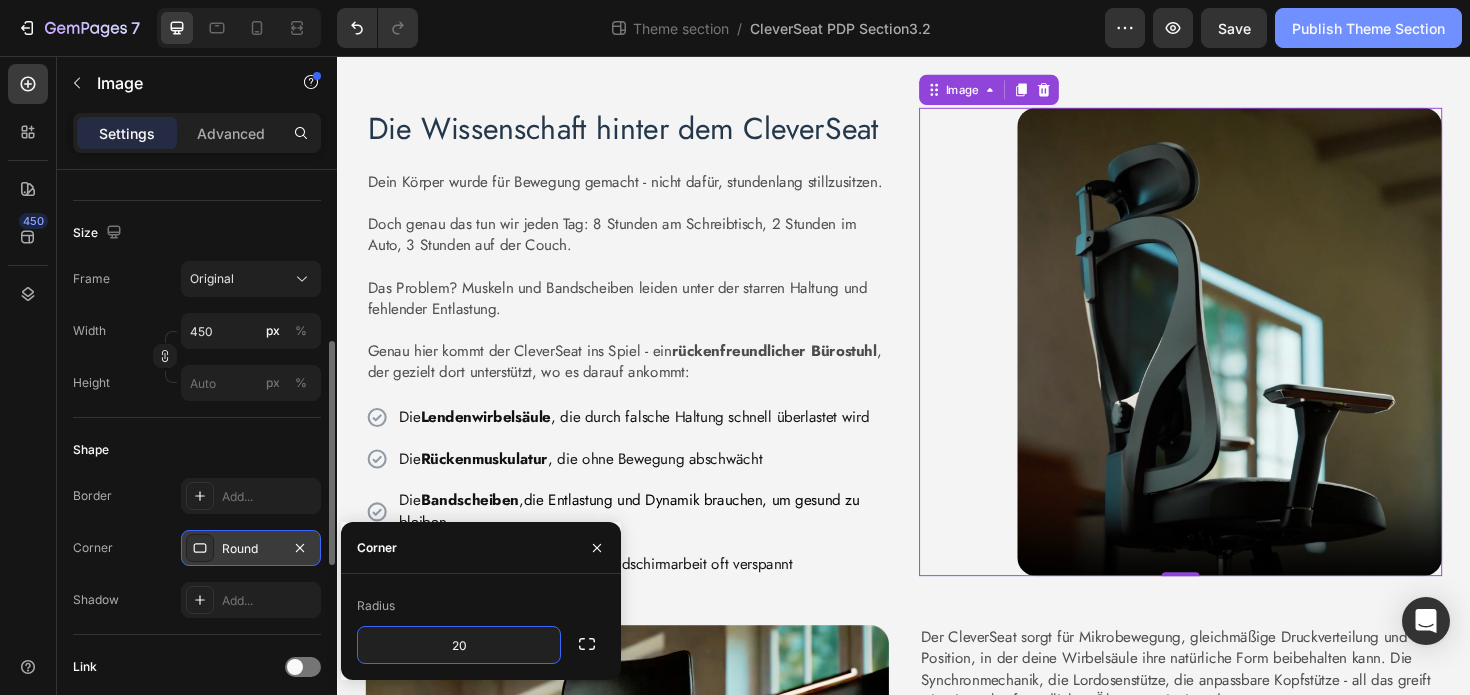 click on "Publish Theme Section" 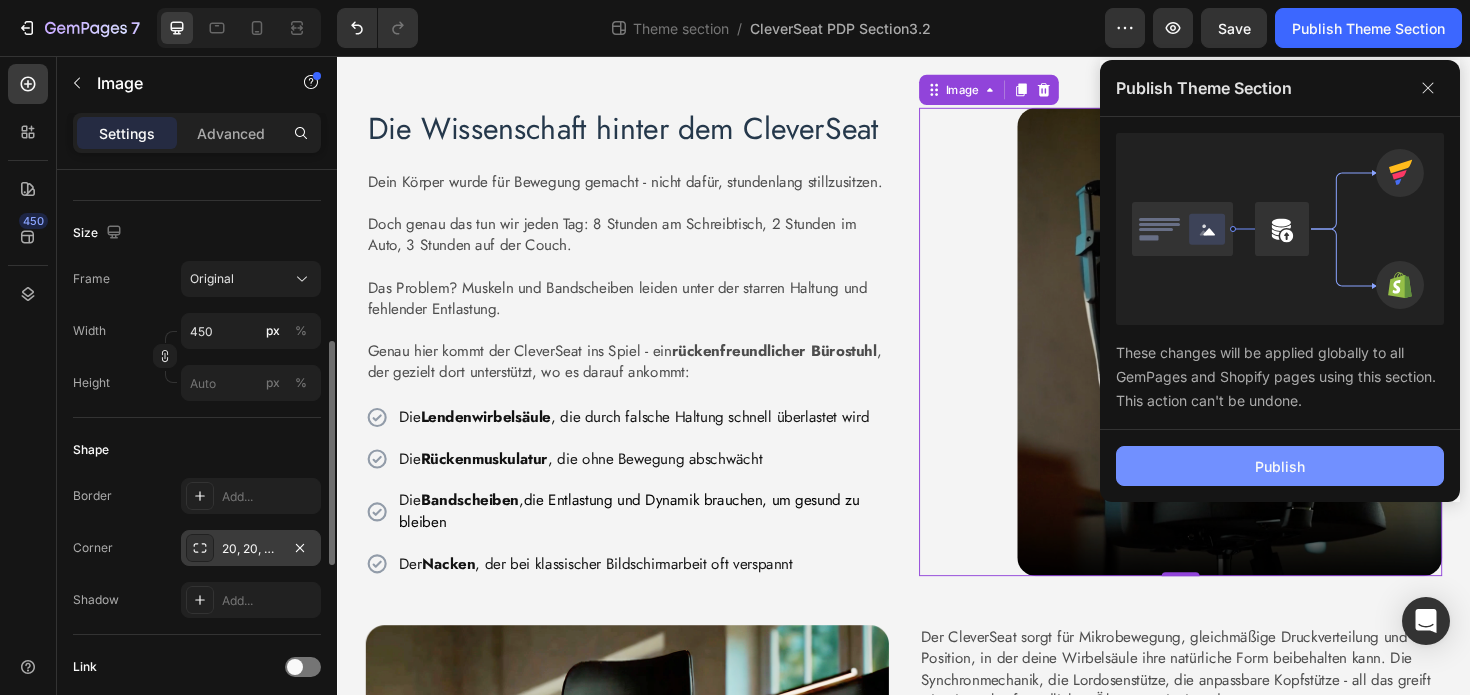 click on "Publish" 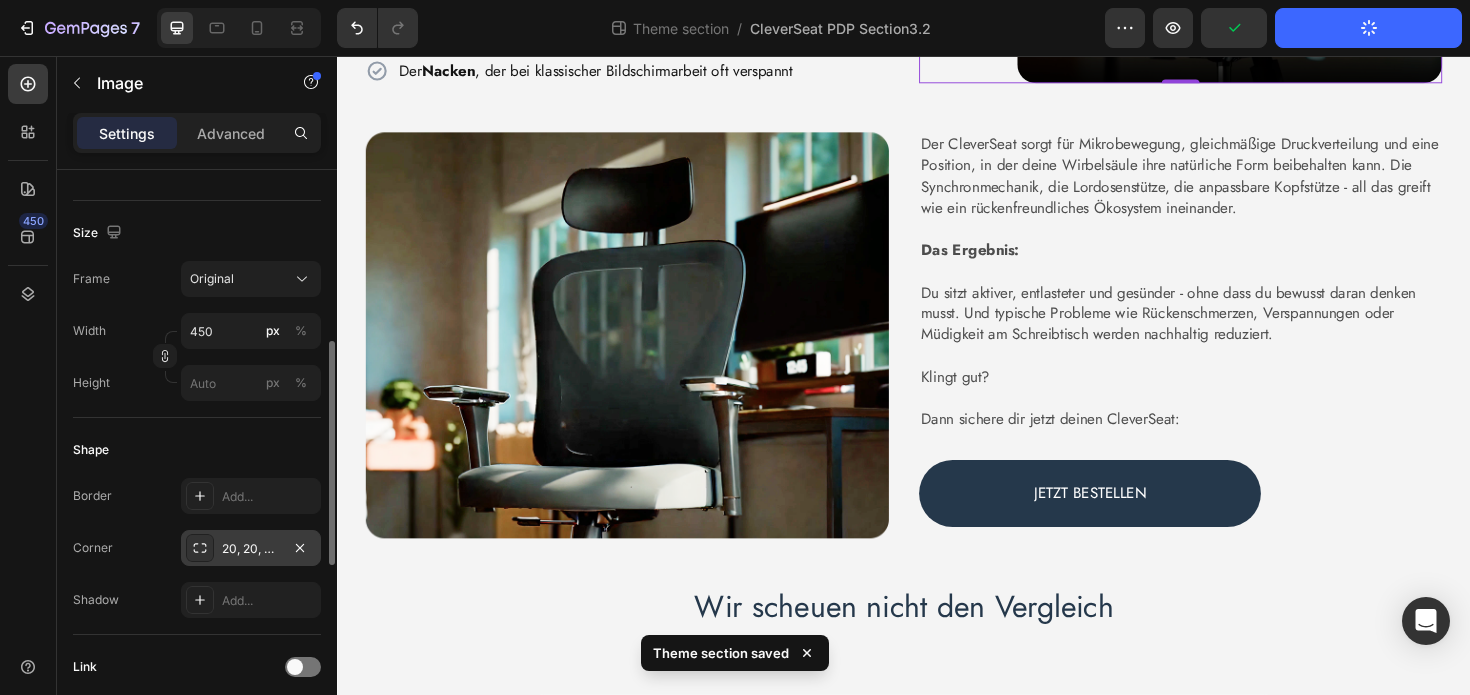 scroll, scrollTop: 368, scrollLeft: 0, axis: vertical 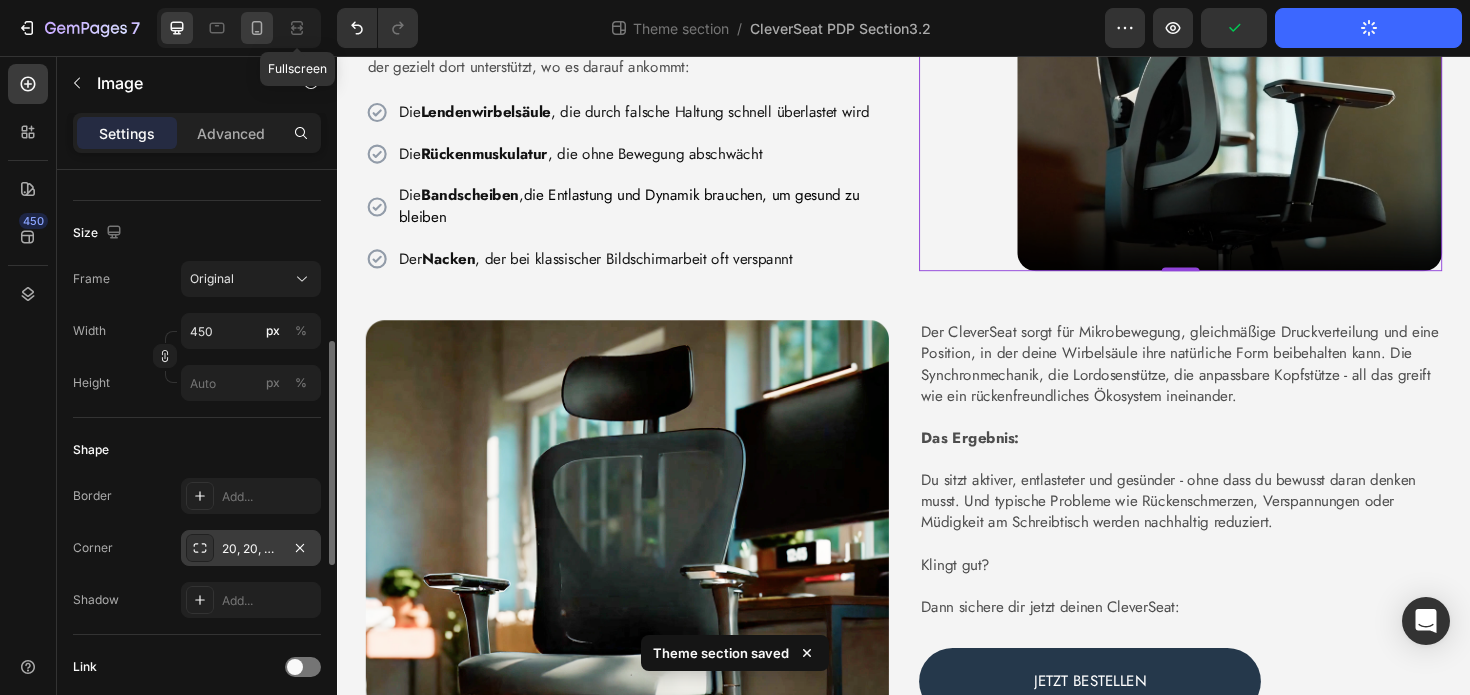 click 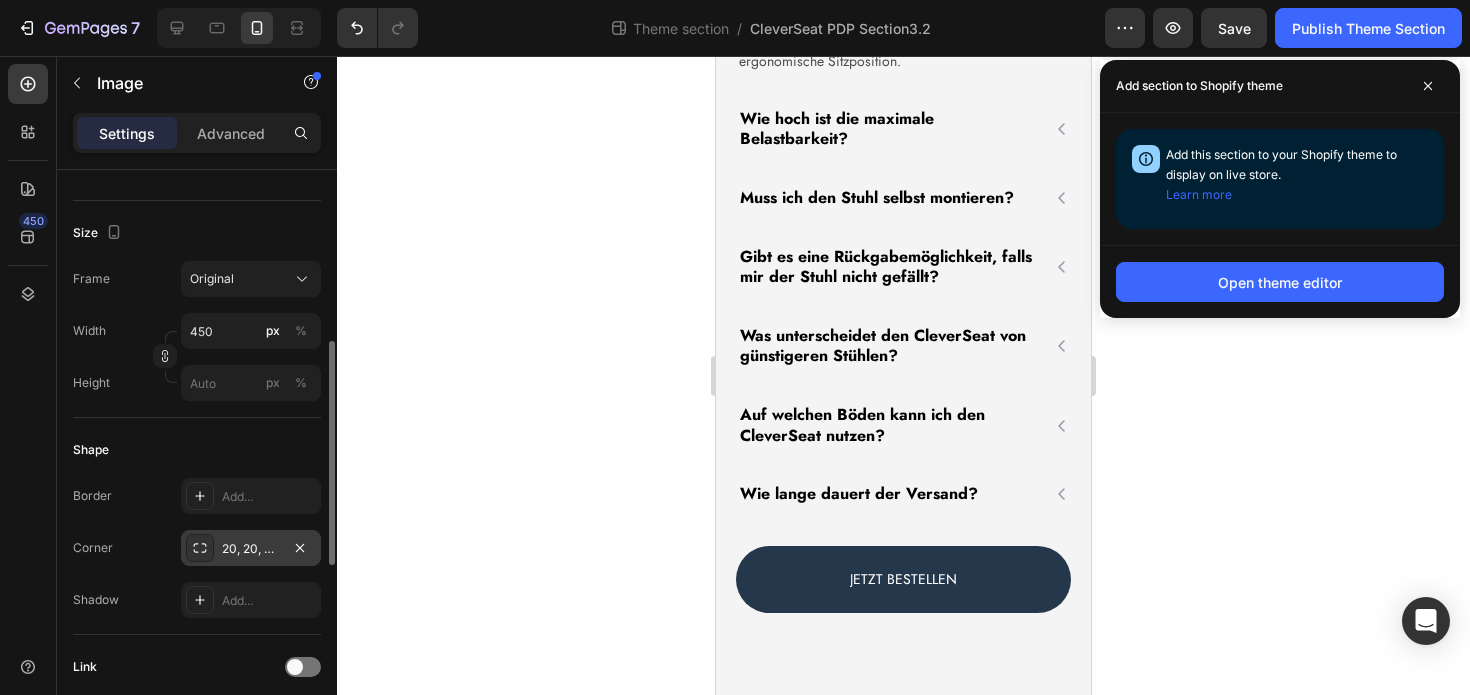 scroll, scrollTop: 2744, scrollLeft: 0, axis: vertical 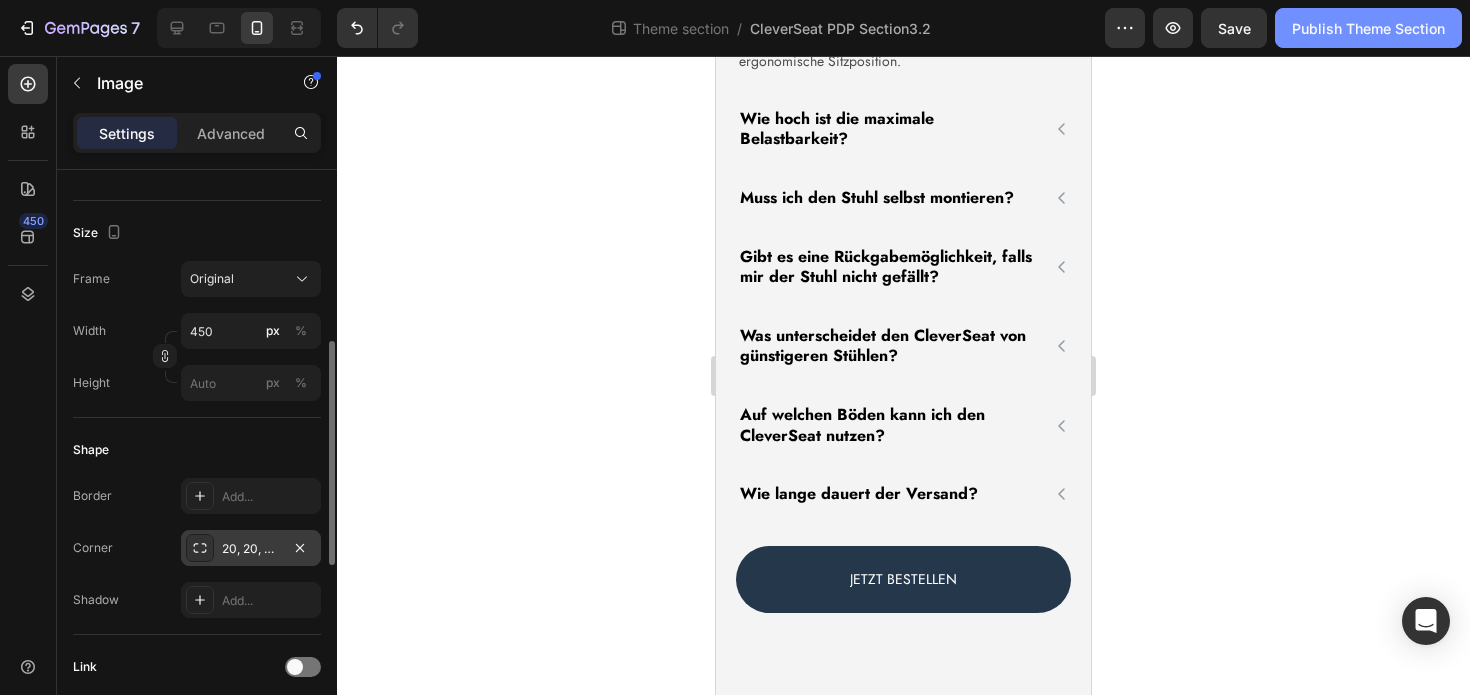 click on "Publish Theme Section" at bounding box center [1368, 28] 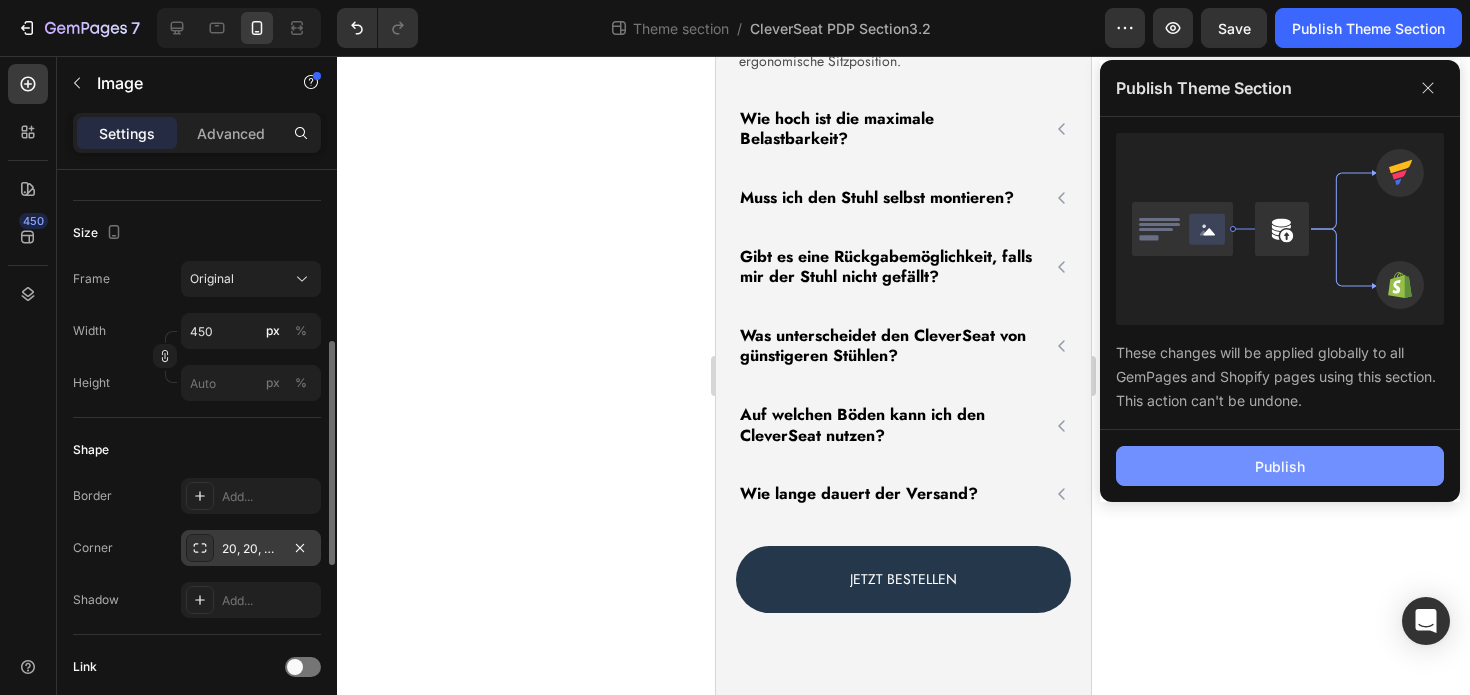 click on "Publish" at bounding box center (1280, 466) 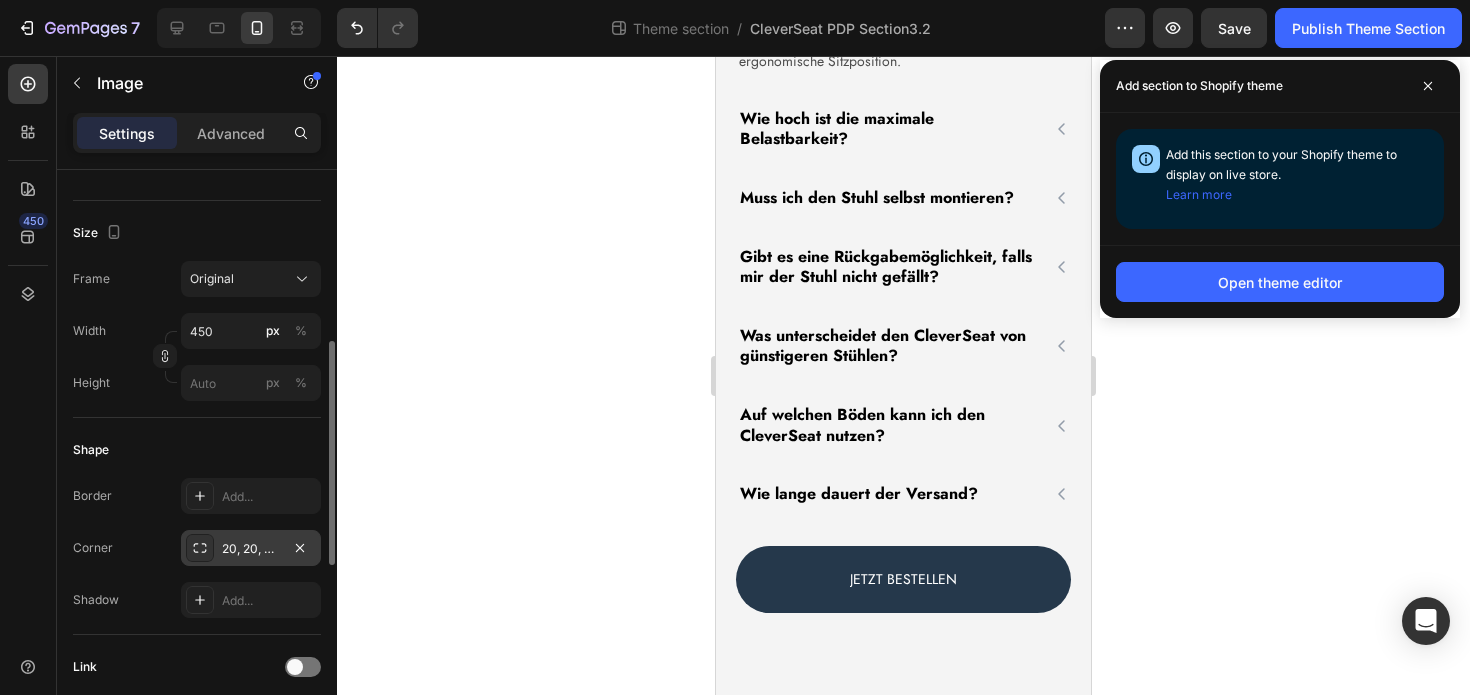 click on "Add section to Shopify theme" at bounding box center [1280, 86] 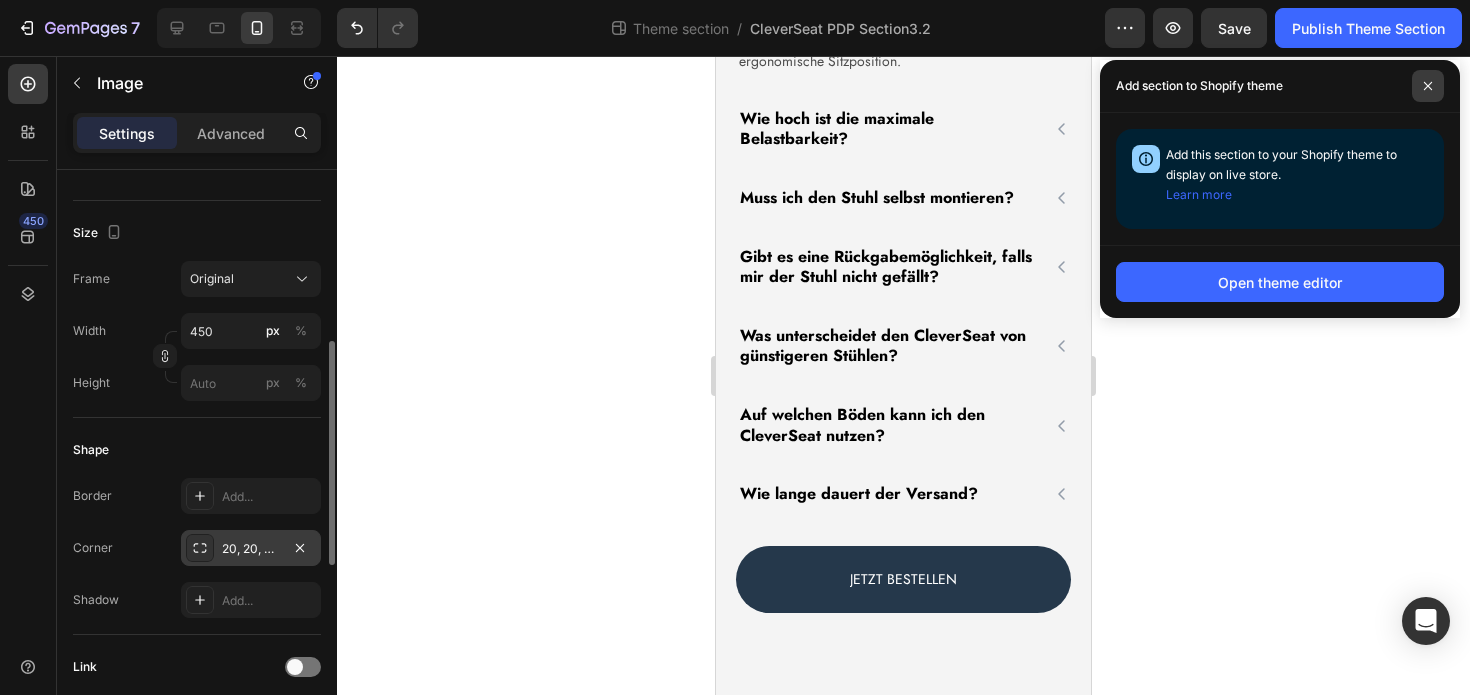 click 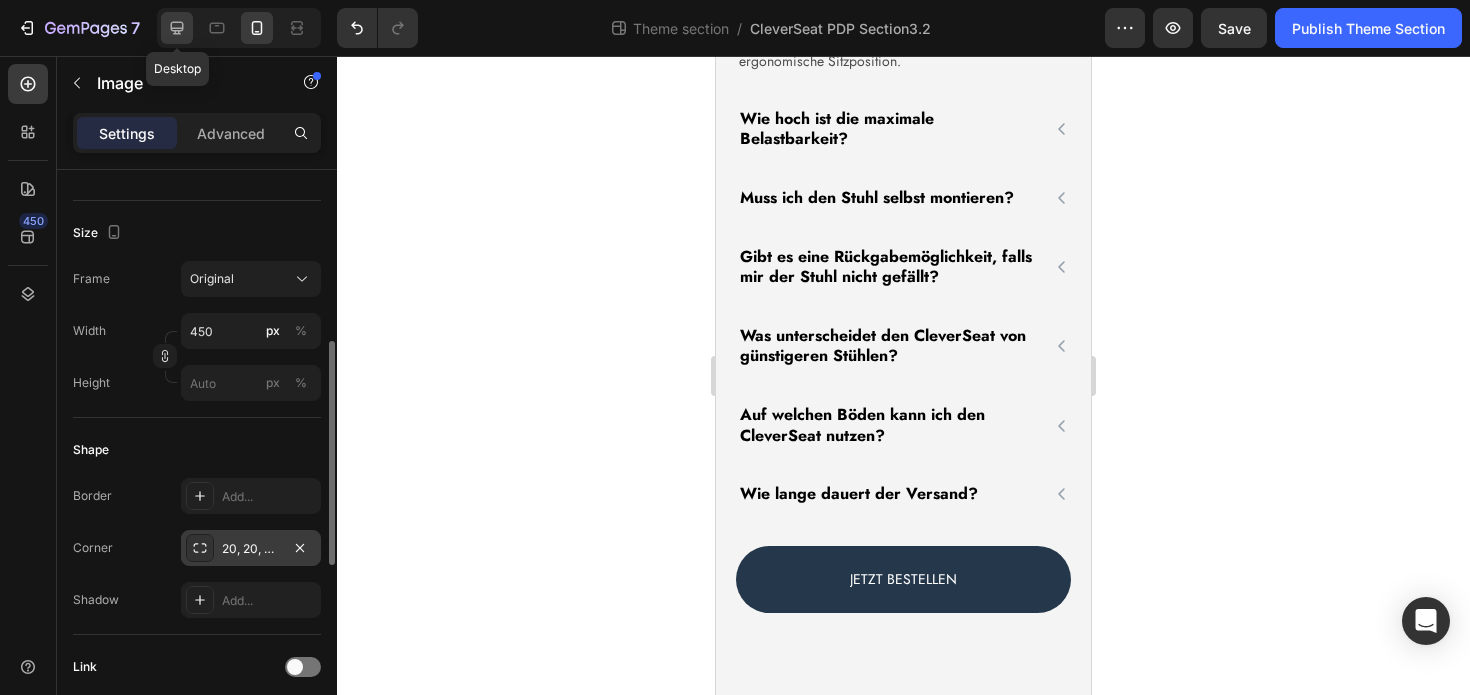click 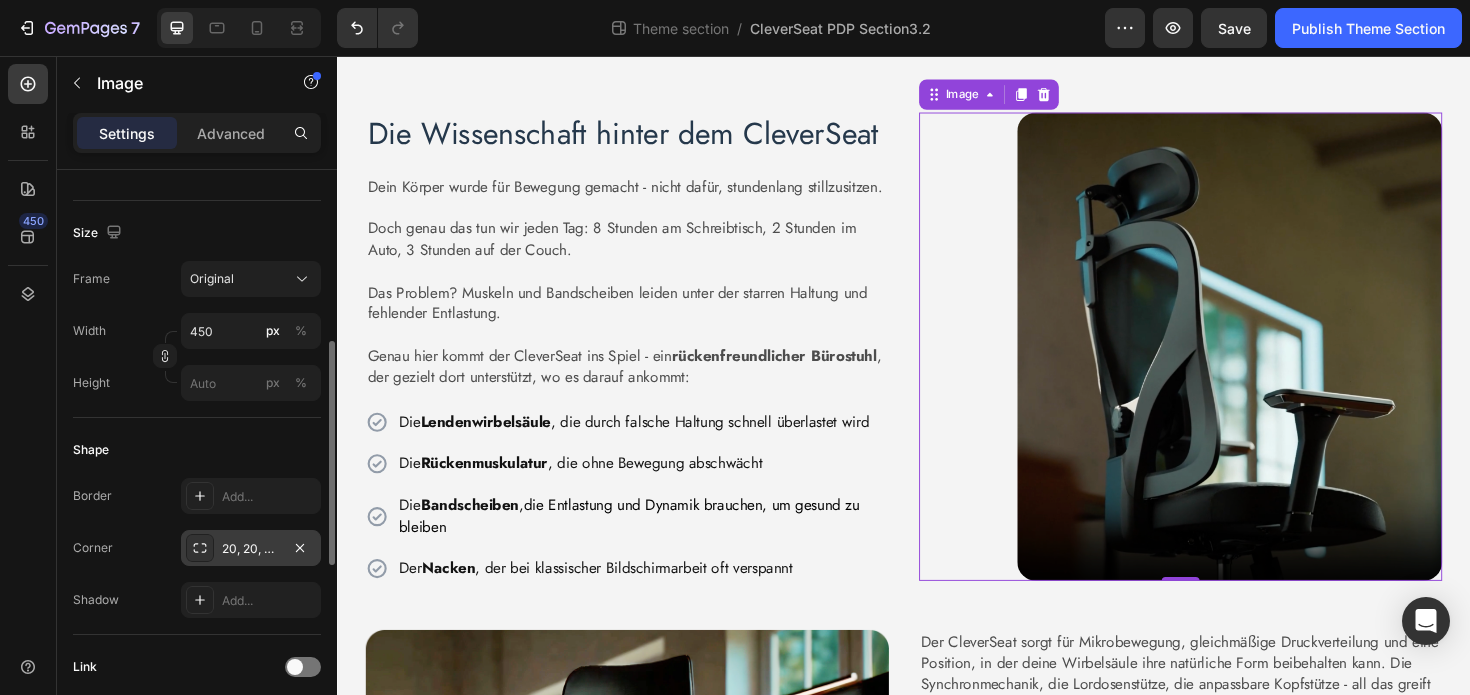 scroll, scrollTop: 0, scrollLeft: 0, axis: both 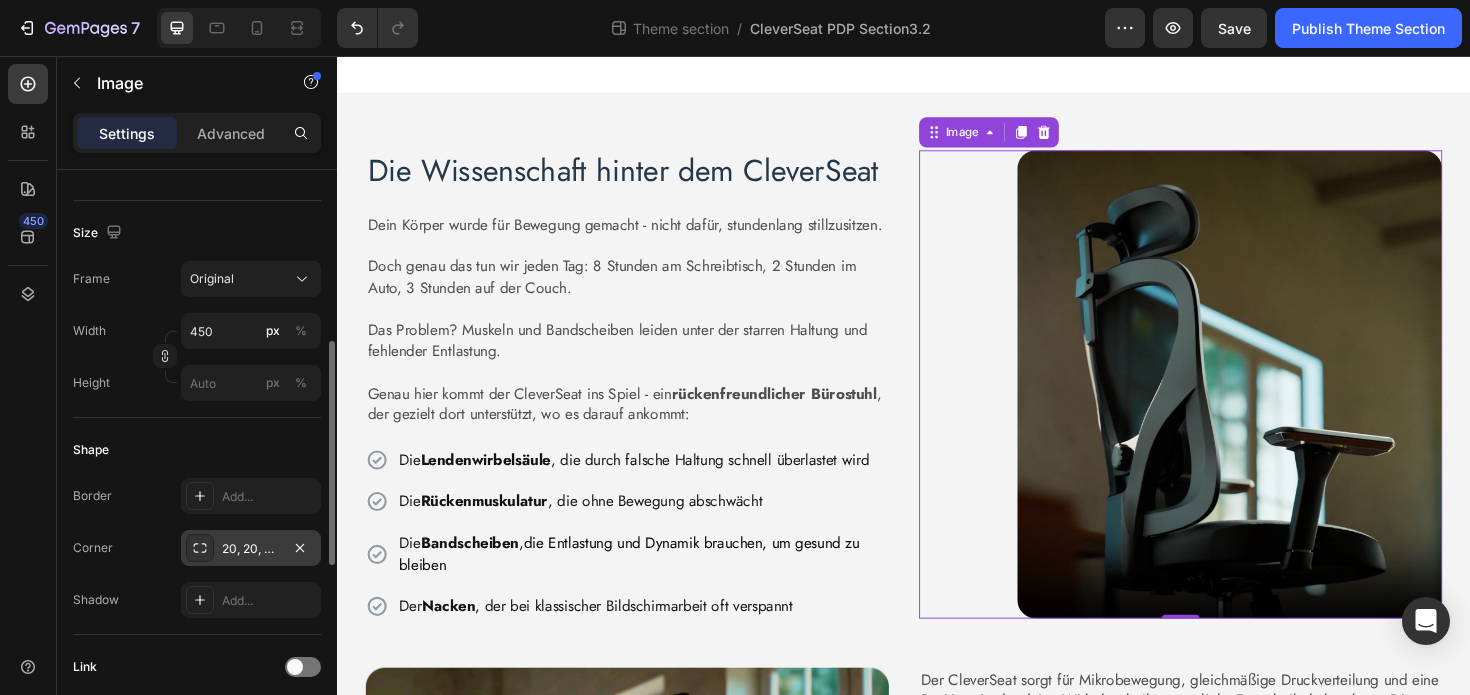 click at bounding box center [1282, 404] 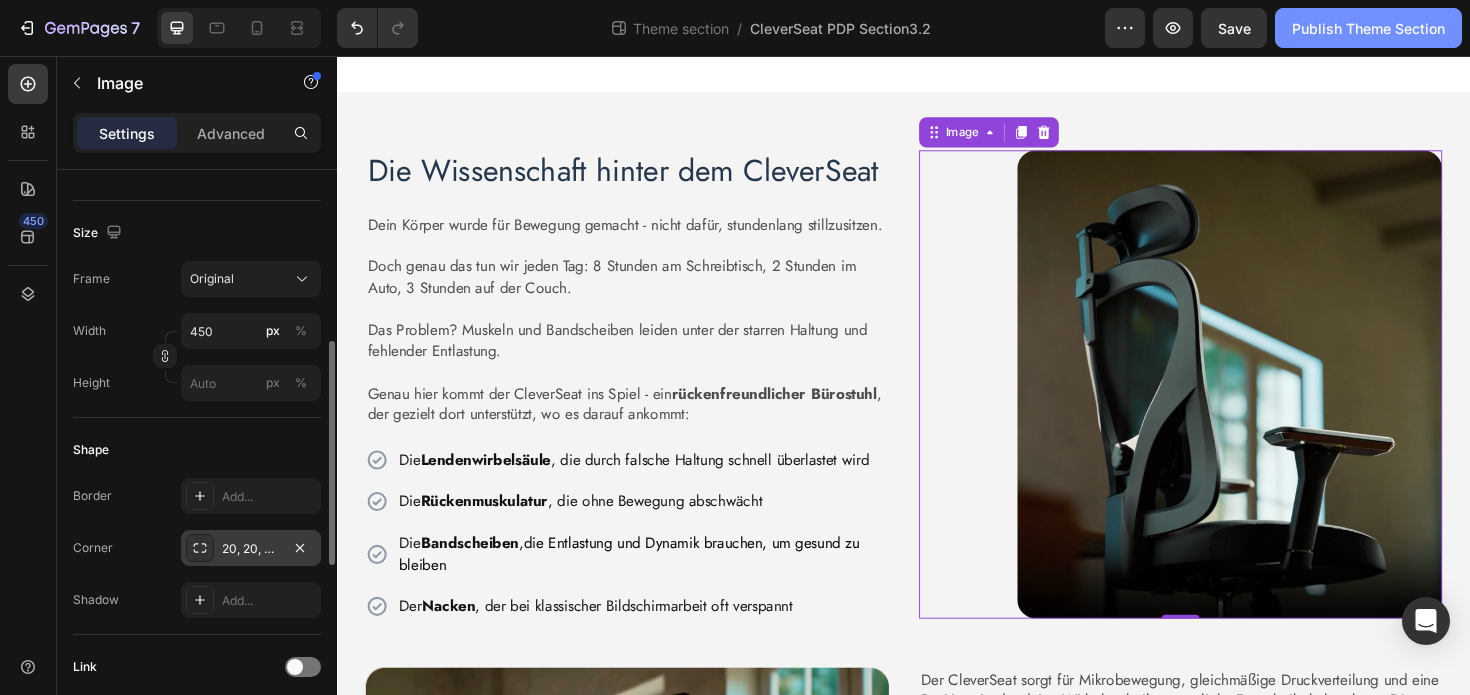 click on "Publish Theme Section" at bounding box center (1368, 28) 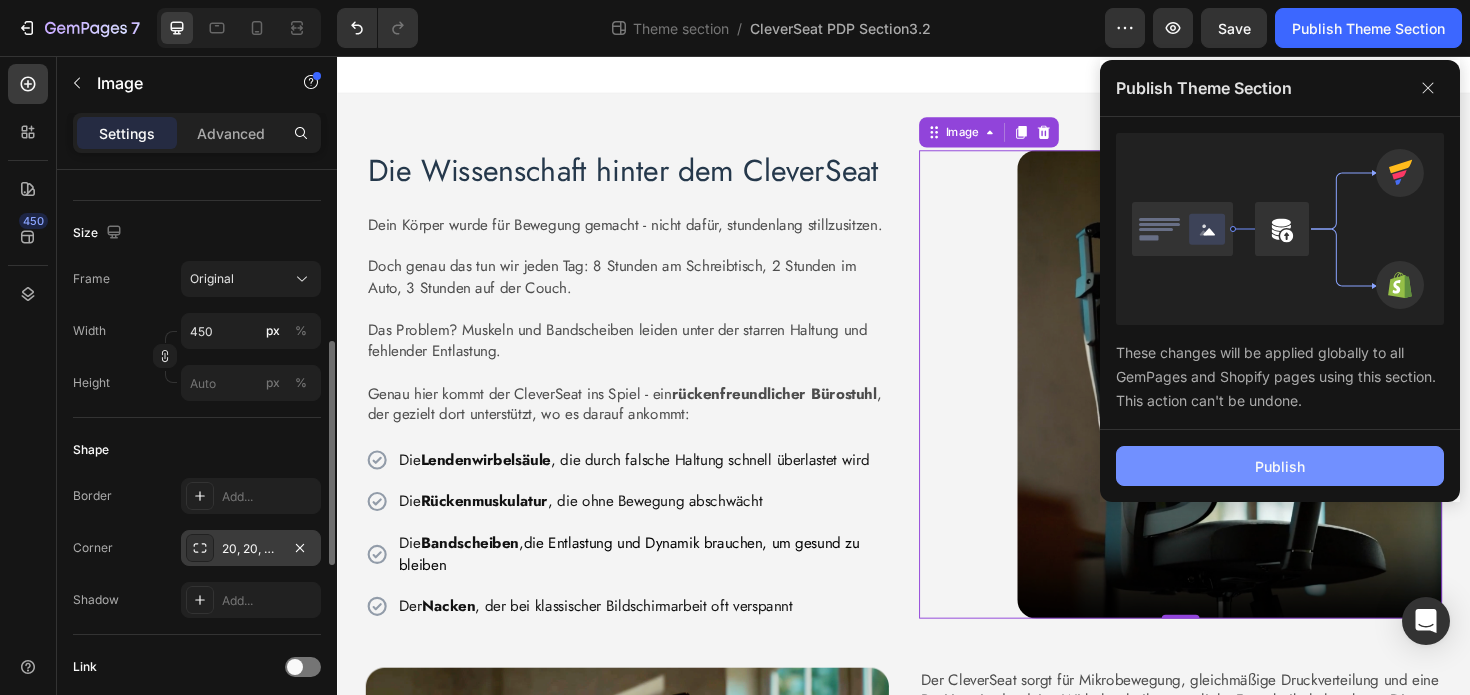 click on "Publish" 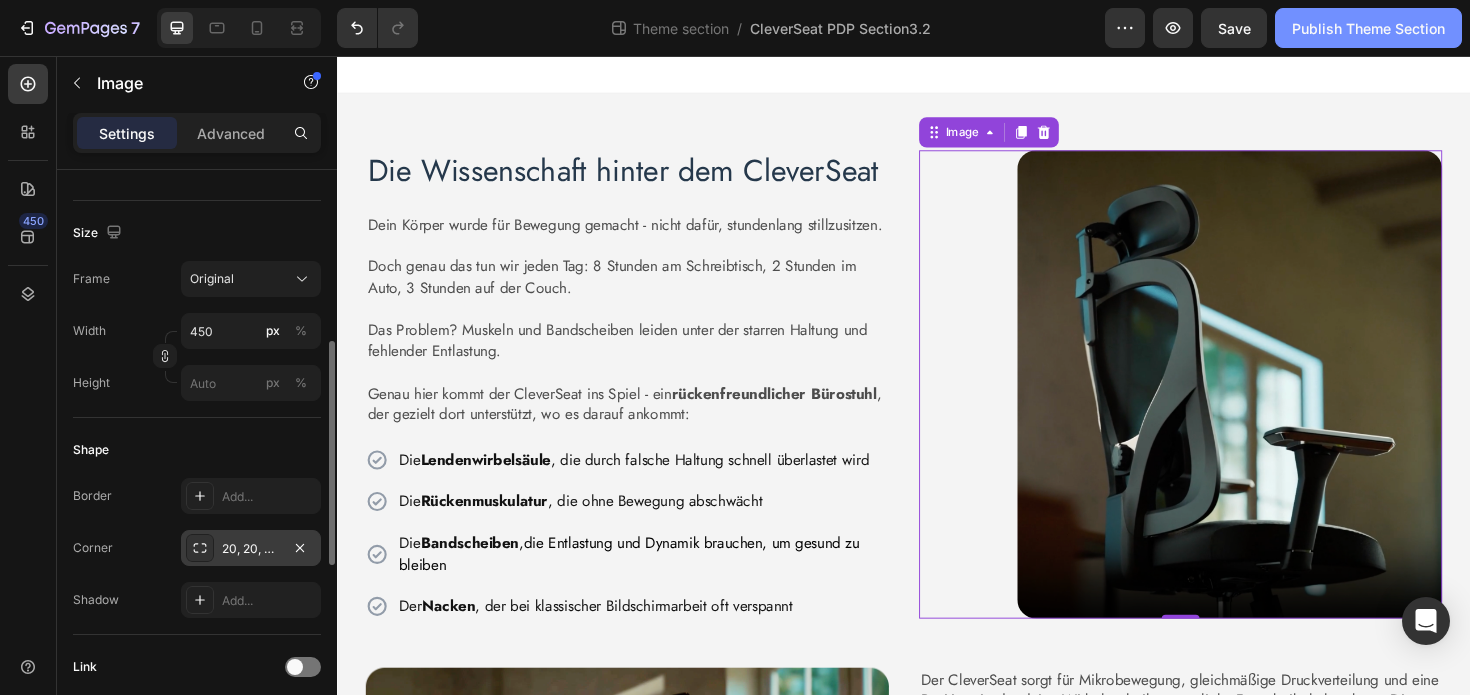 click on "Publish Theme Section" 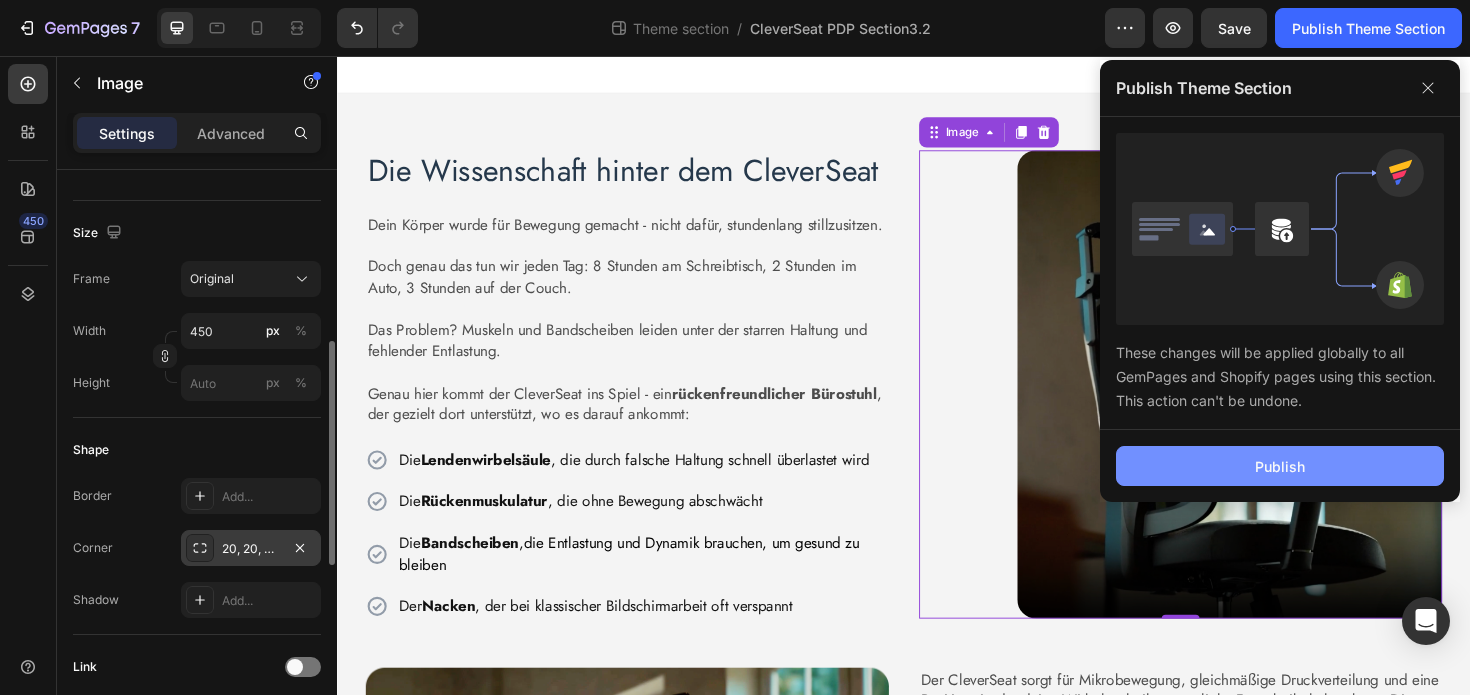 click on "Publish" at bounding box center [1280, 466] 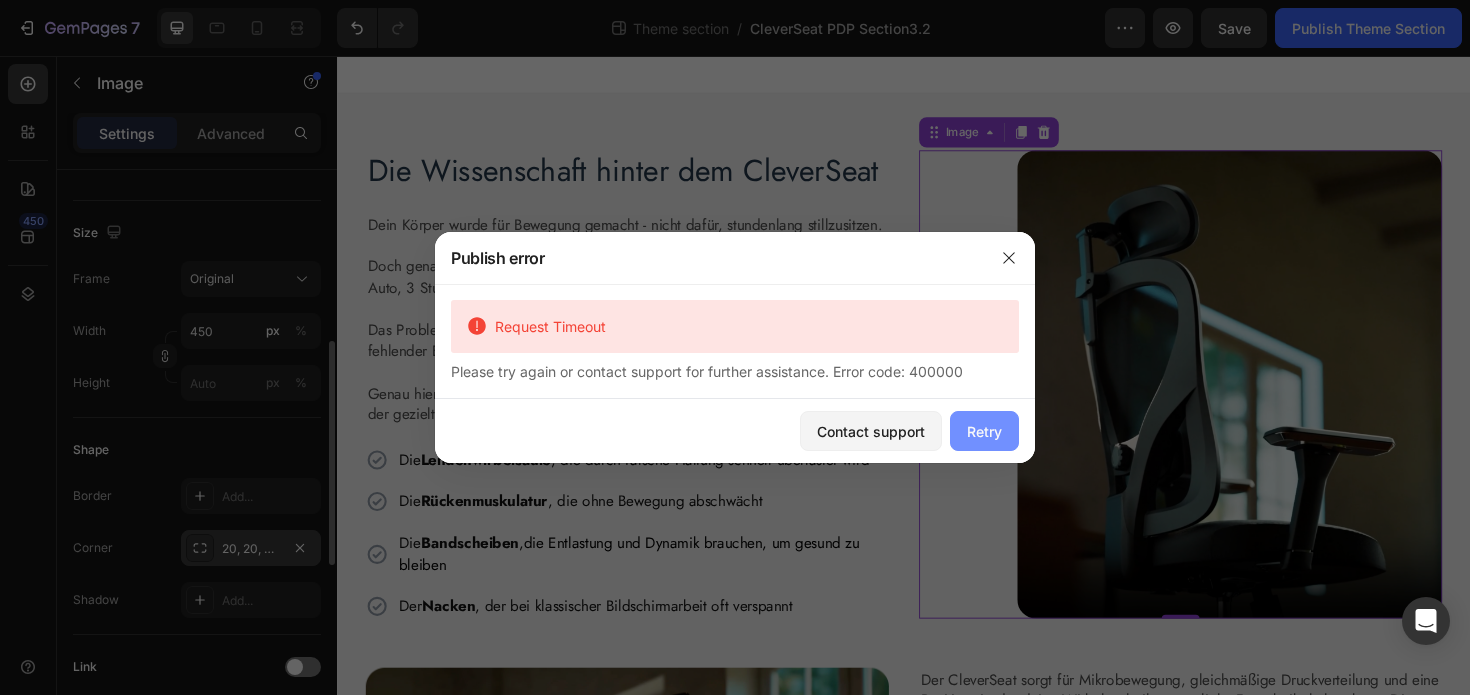 click on "Retry" at bounding box center [984, 431] 